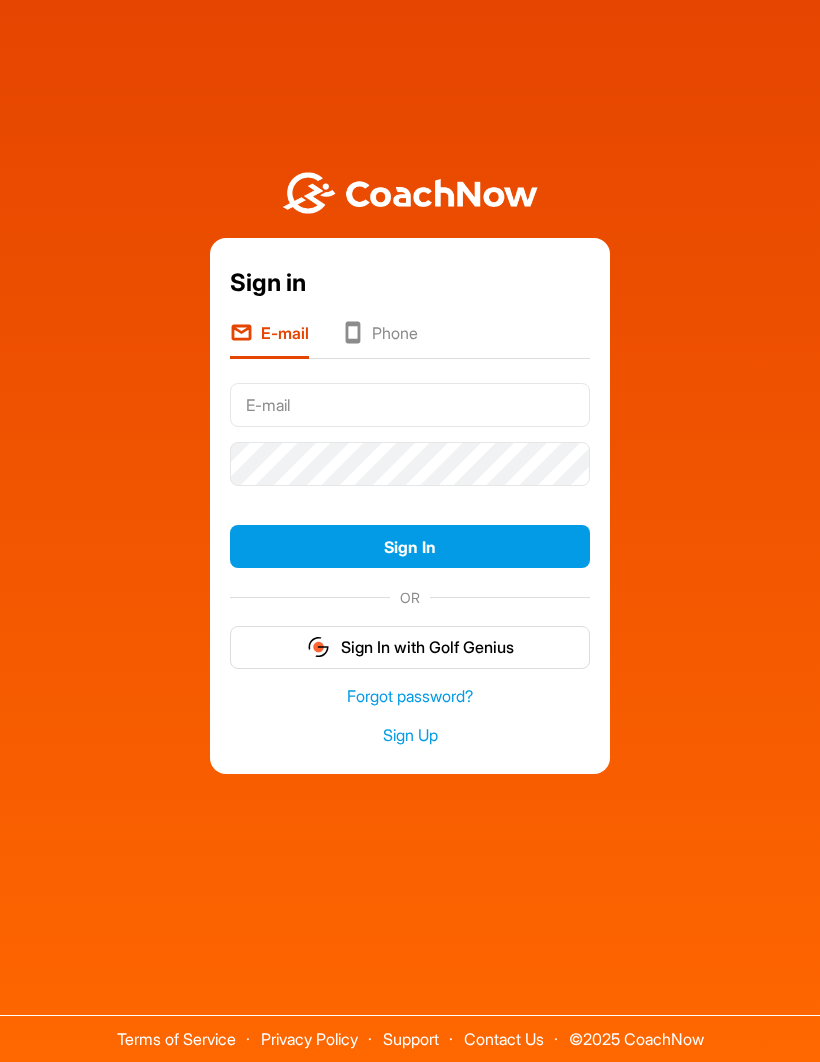 scroll, scrollTop: 0, scrollLeft: 0, axis: both 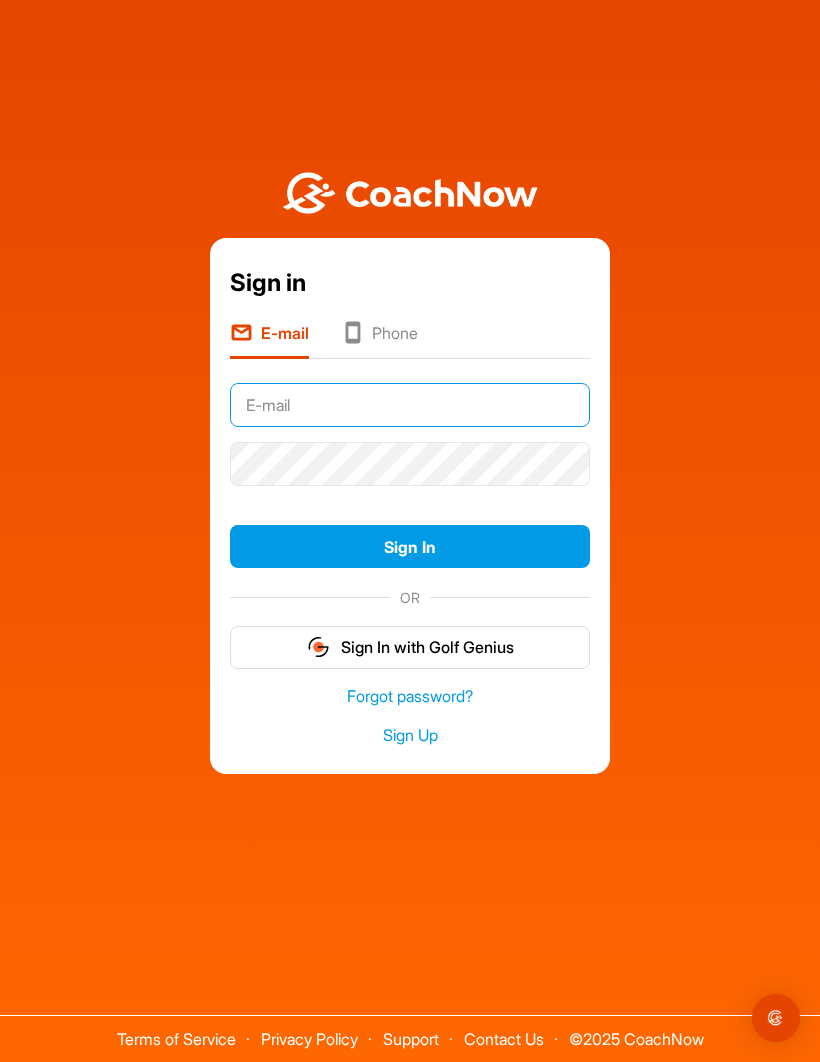 type on "[EMAIL]" 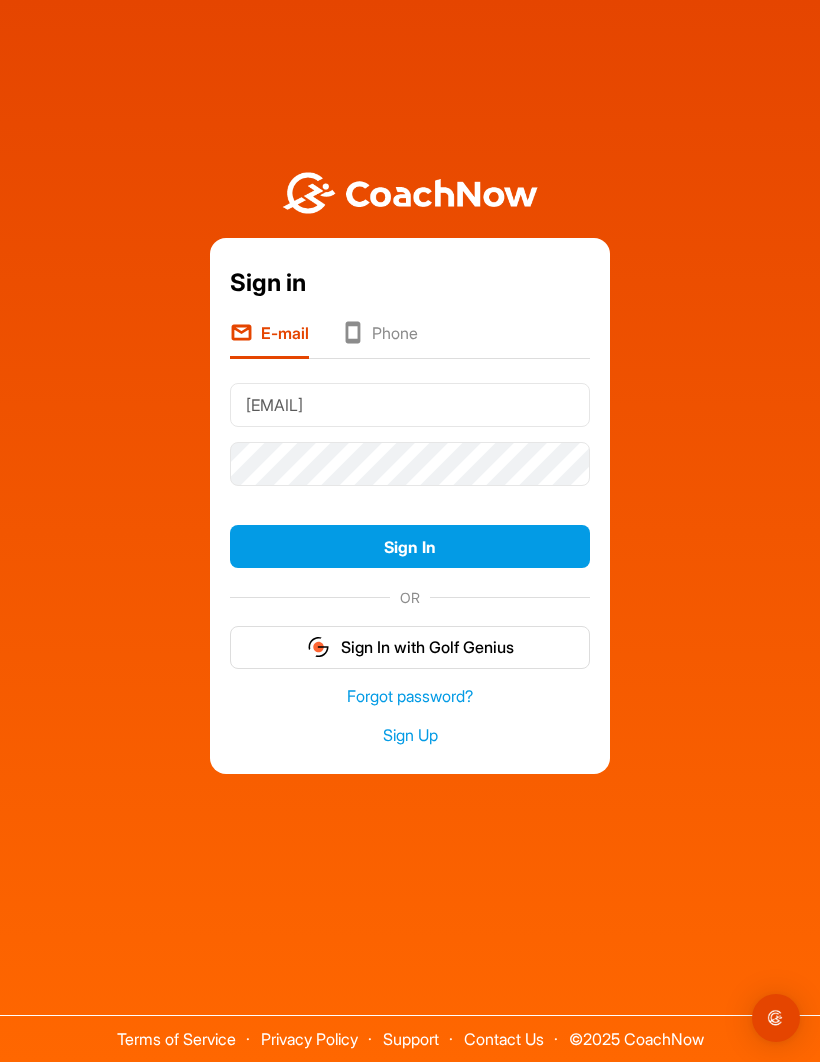 click on "Sign In" at bounding box center [410, 546] 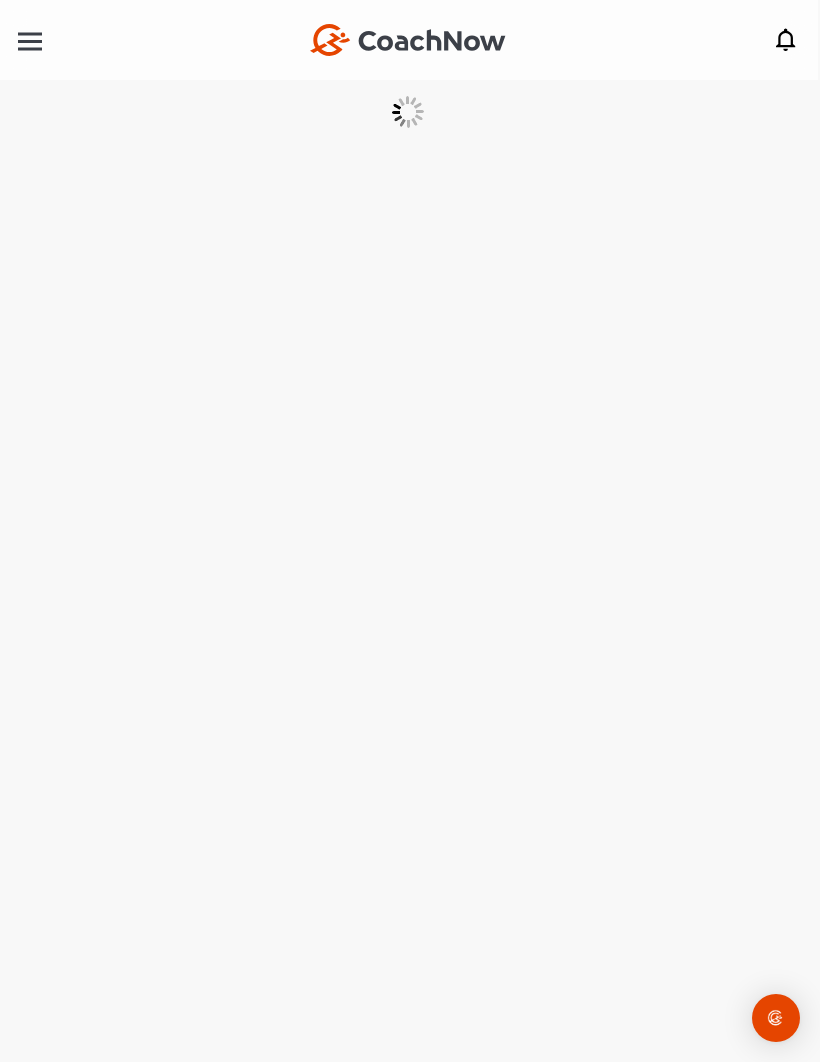 scroll, scrollTop: 0, scrollLeft: 0, axis: both 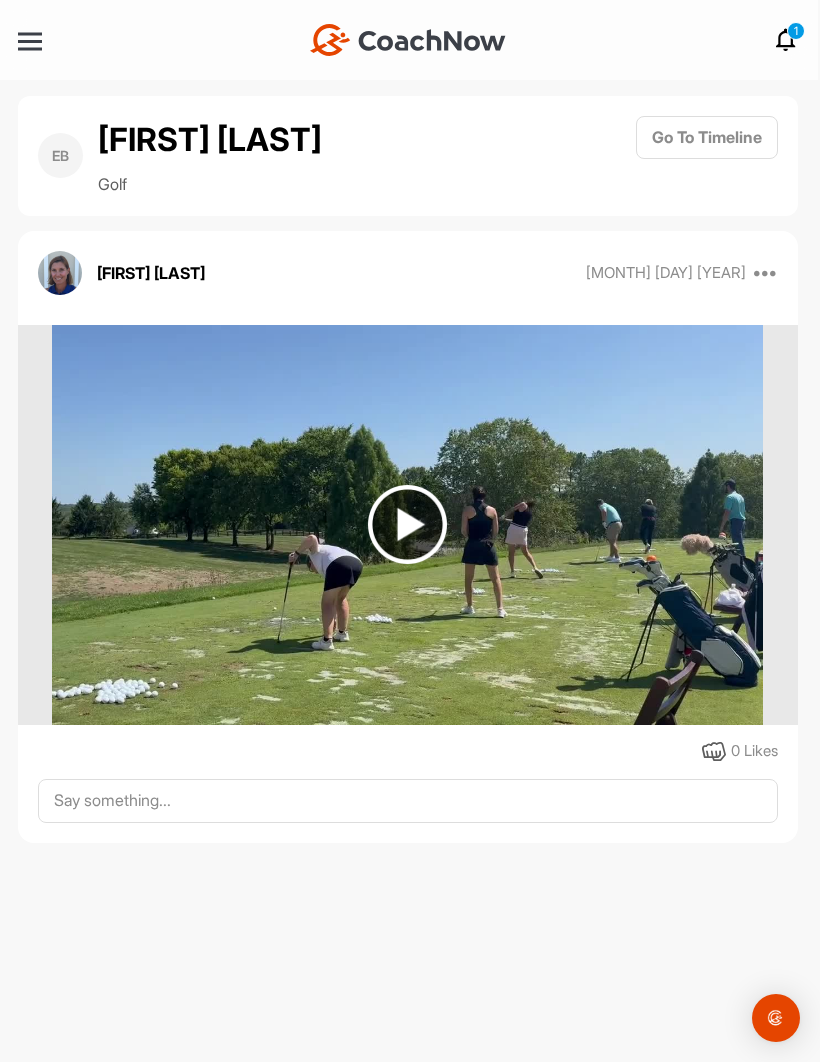 click at bounding box center (407, 524) 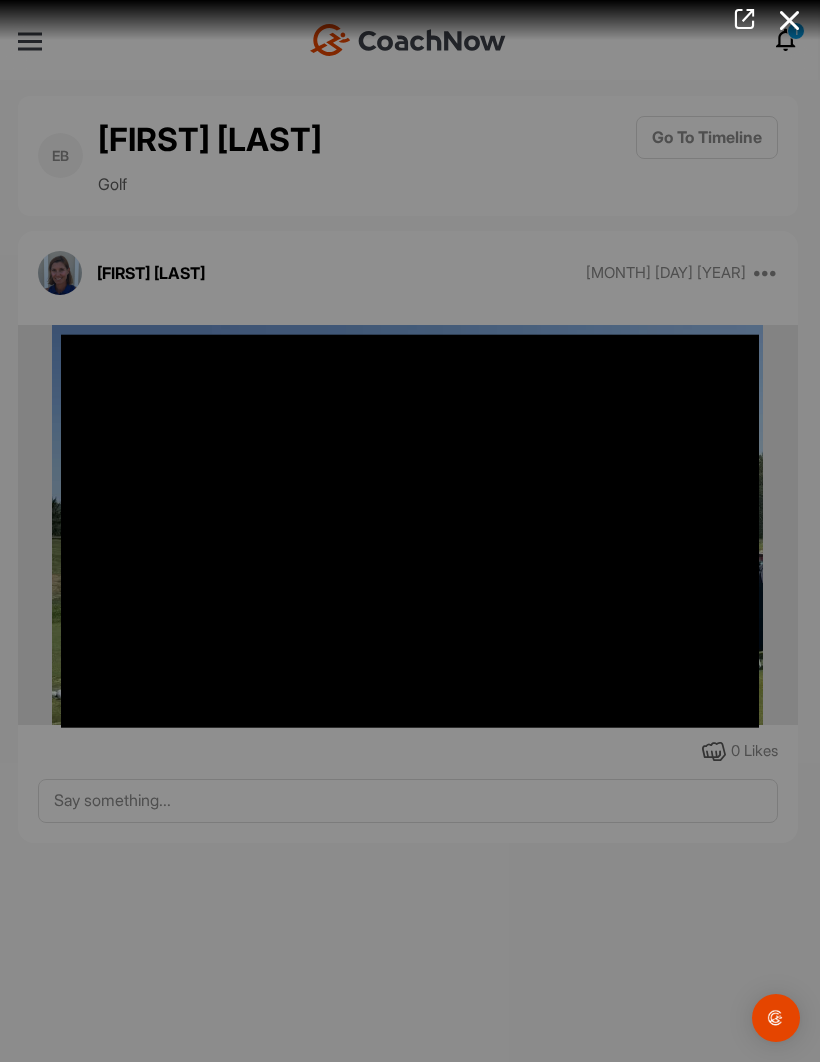 click at bounding box center [790, 20] 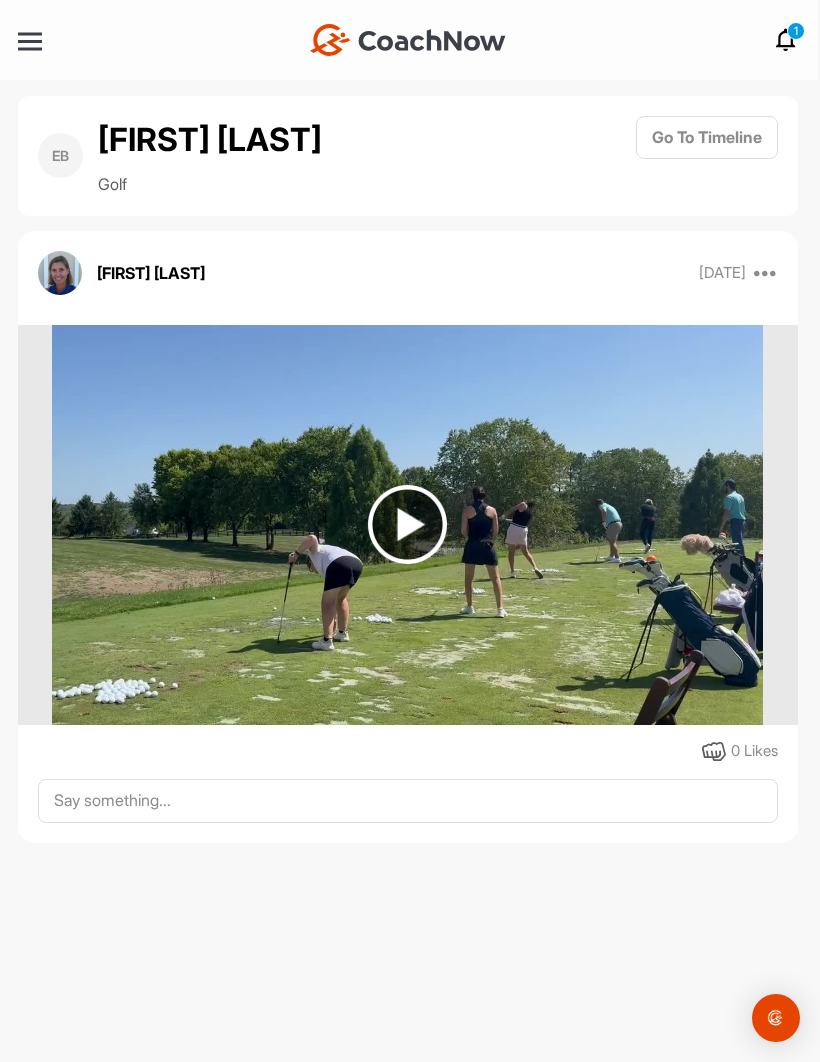 scroll, scrollTop: 0, scrollLeft: 0, axis: both 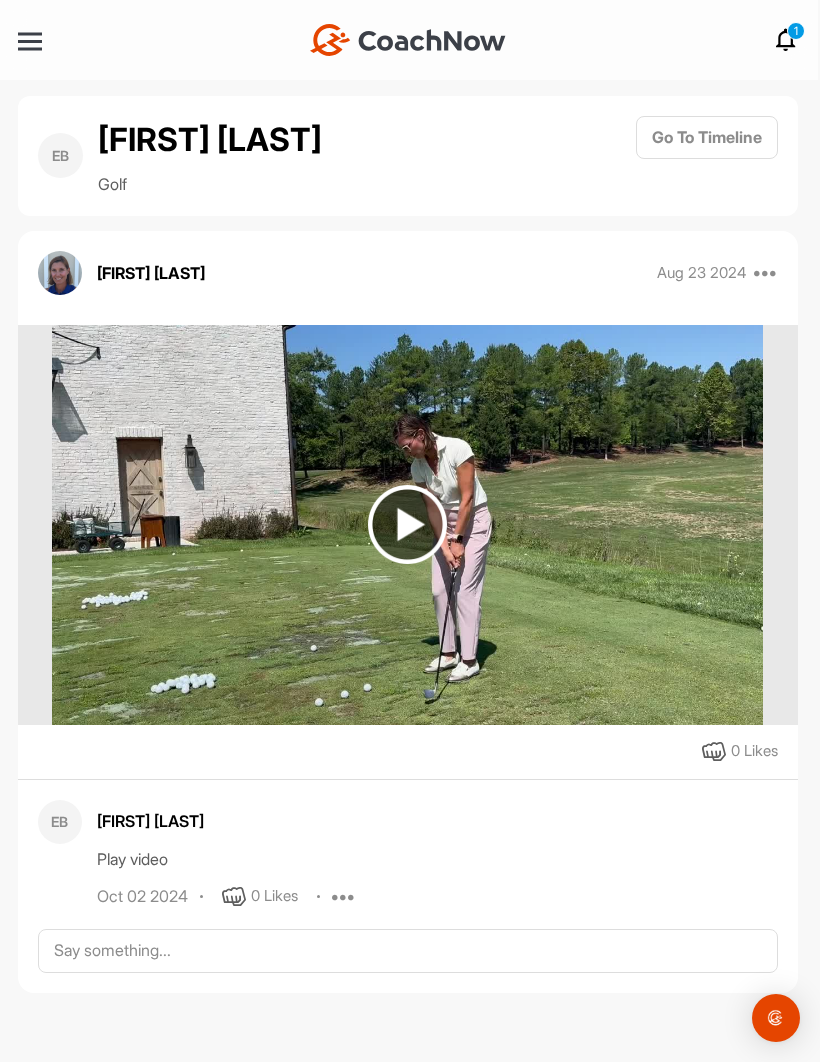 click at bounding box center [407, 524] 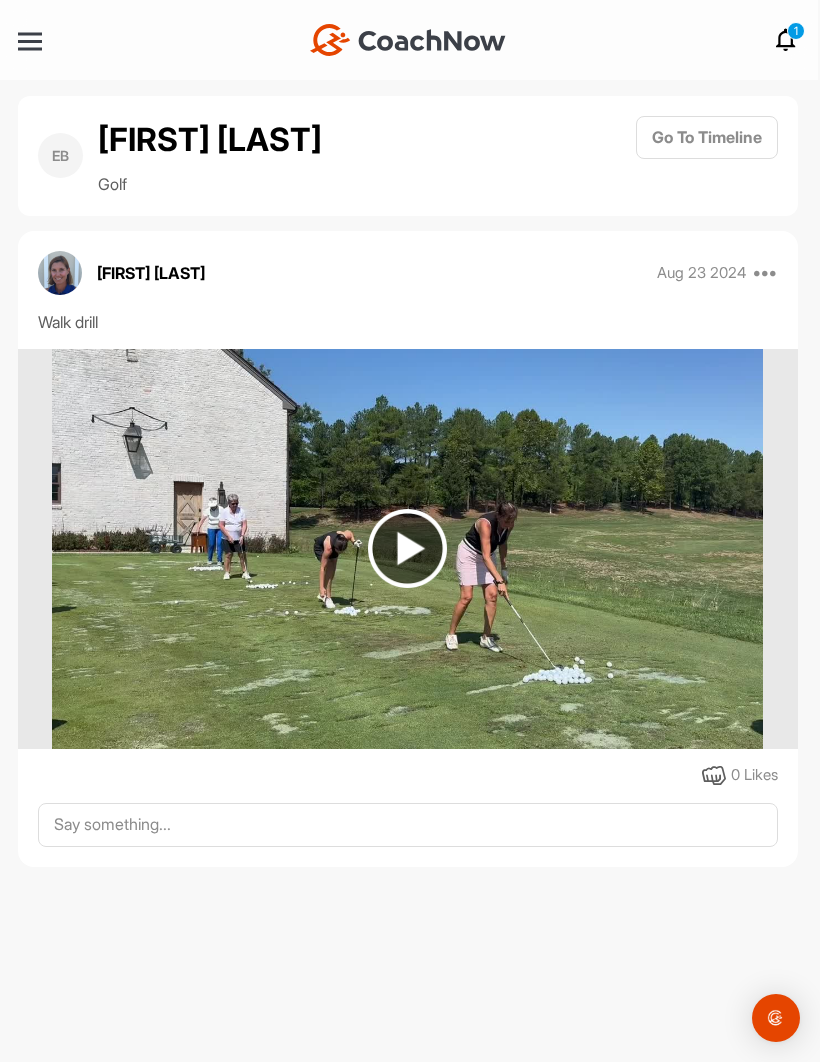 scroll, scrollTop: 0, scrollLeft: 0, axis: both 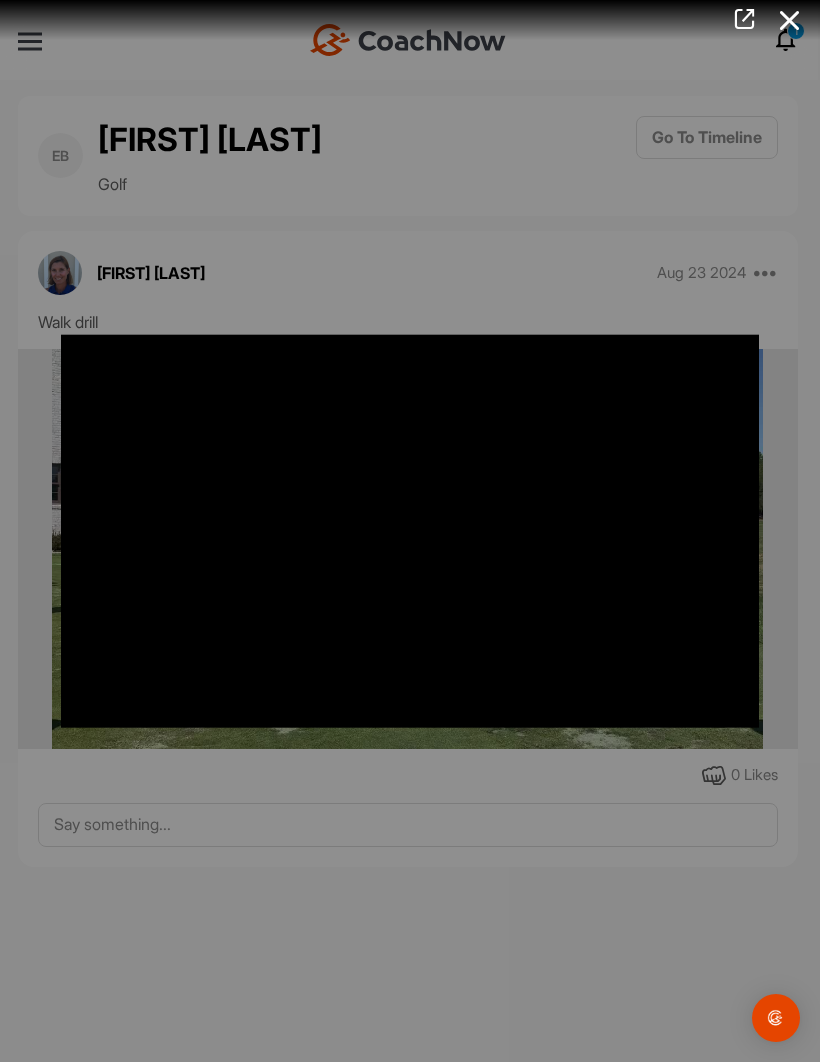 click at bounding box center (410, 531) 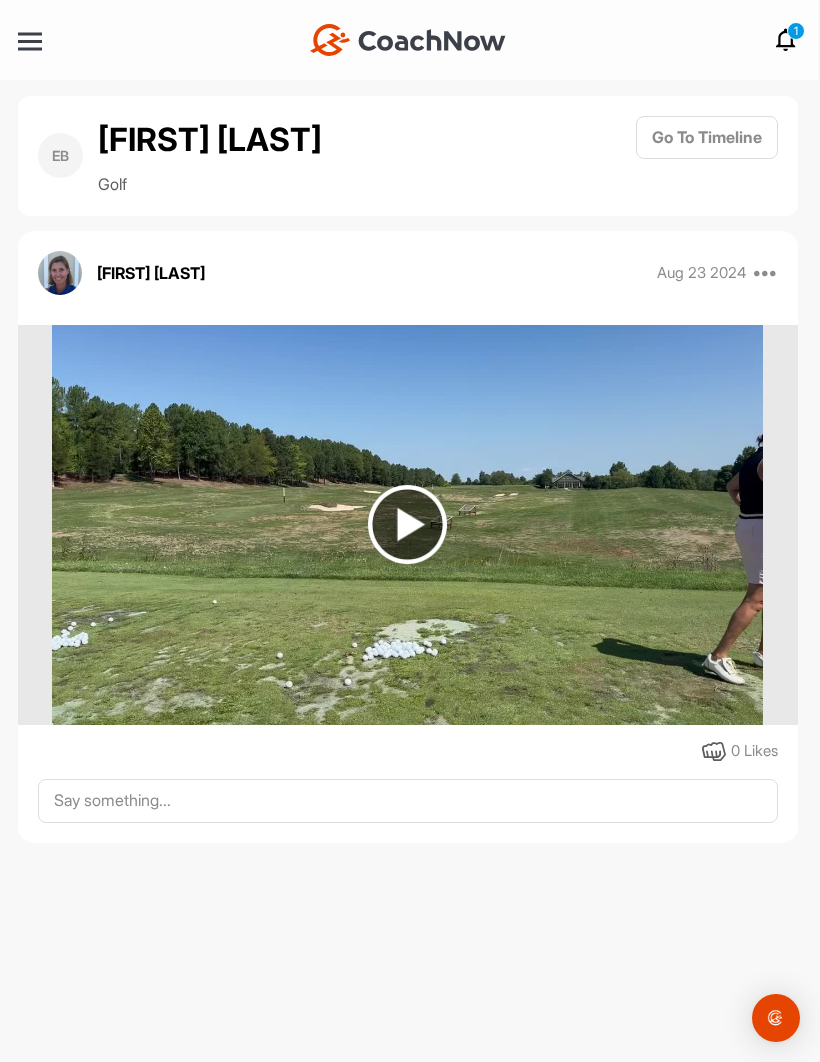 scroll, scrollTop: 0, scrollLeft: 0, axis: both 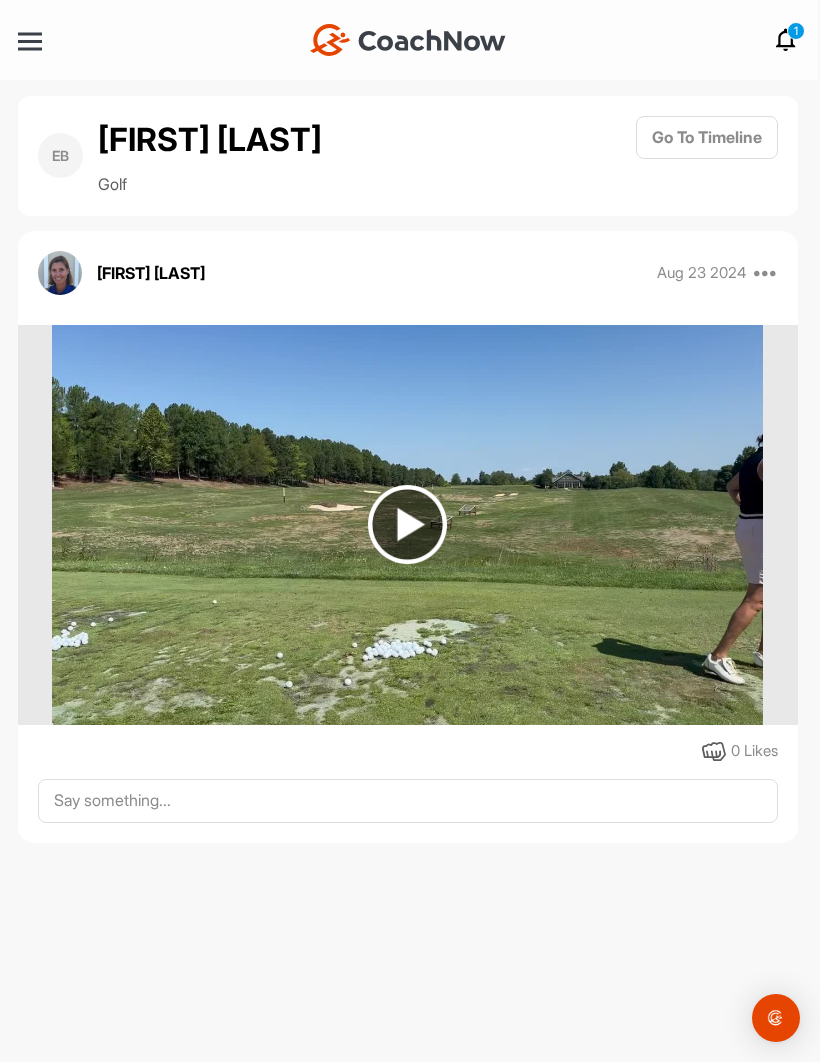 click at bounding box center (407, 524) 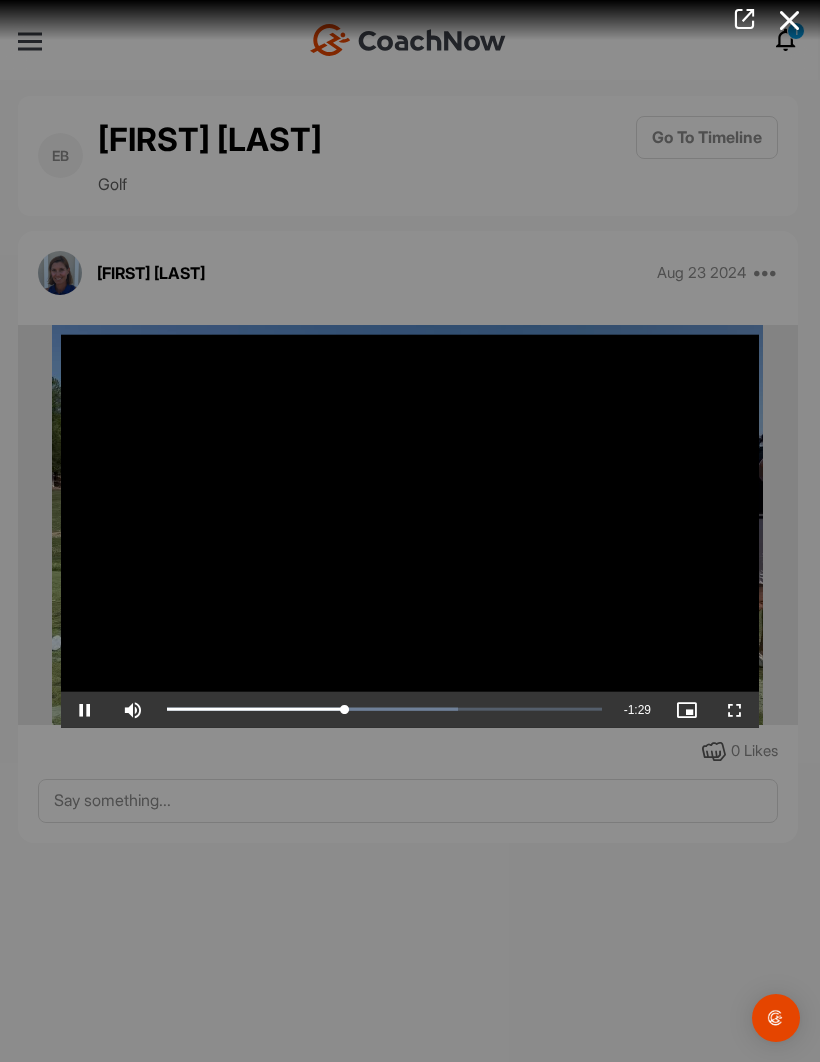 click at bounding box center (85, 709) 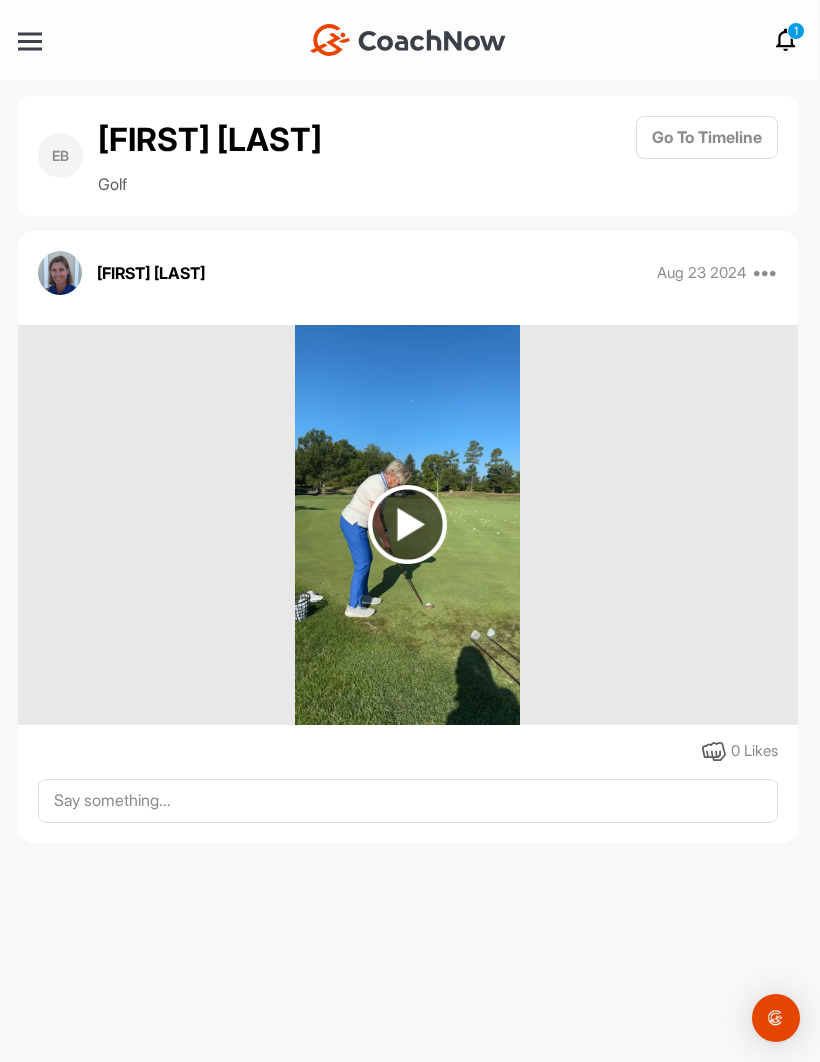 scroll, scrollTop: 0, scrollLeft: 0, axis: both 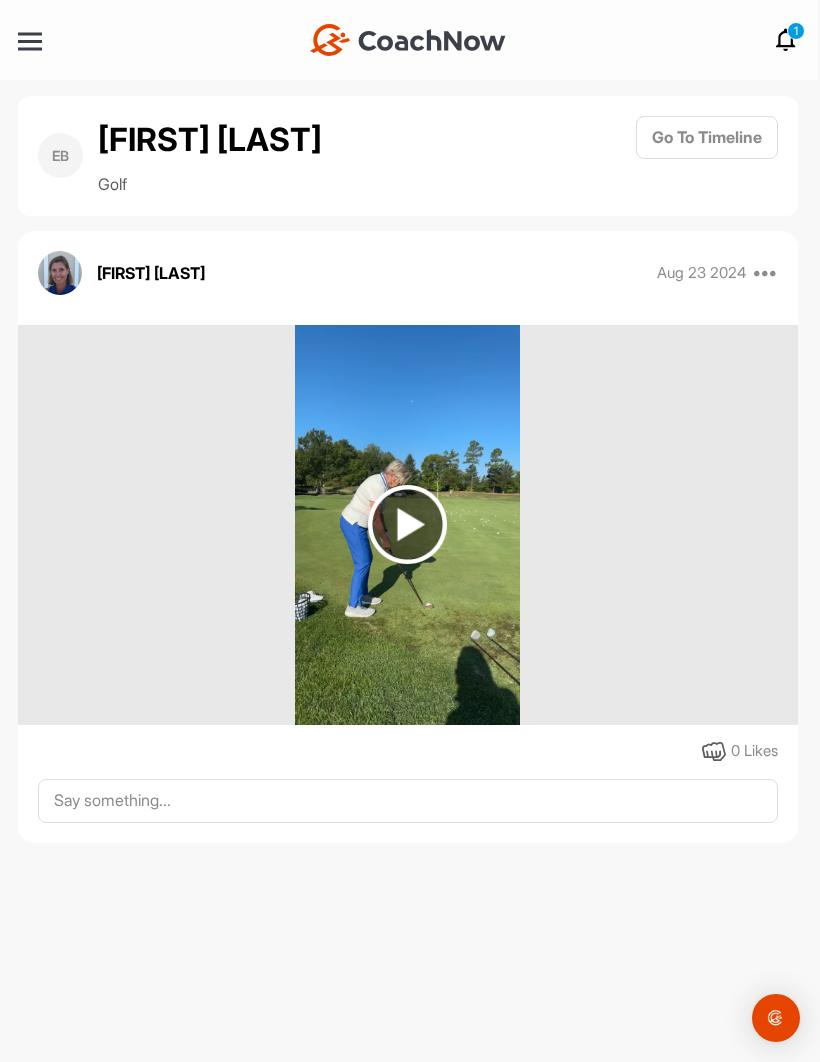 click at bounding box center (407, 524) 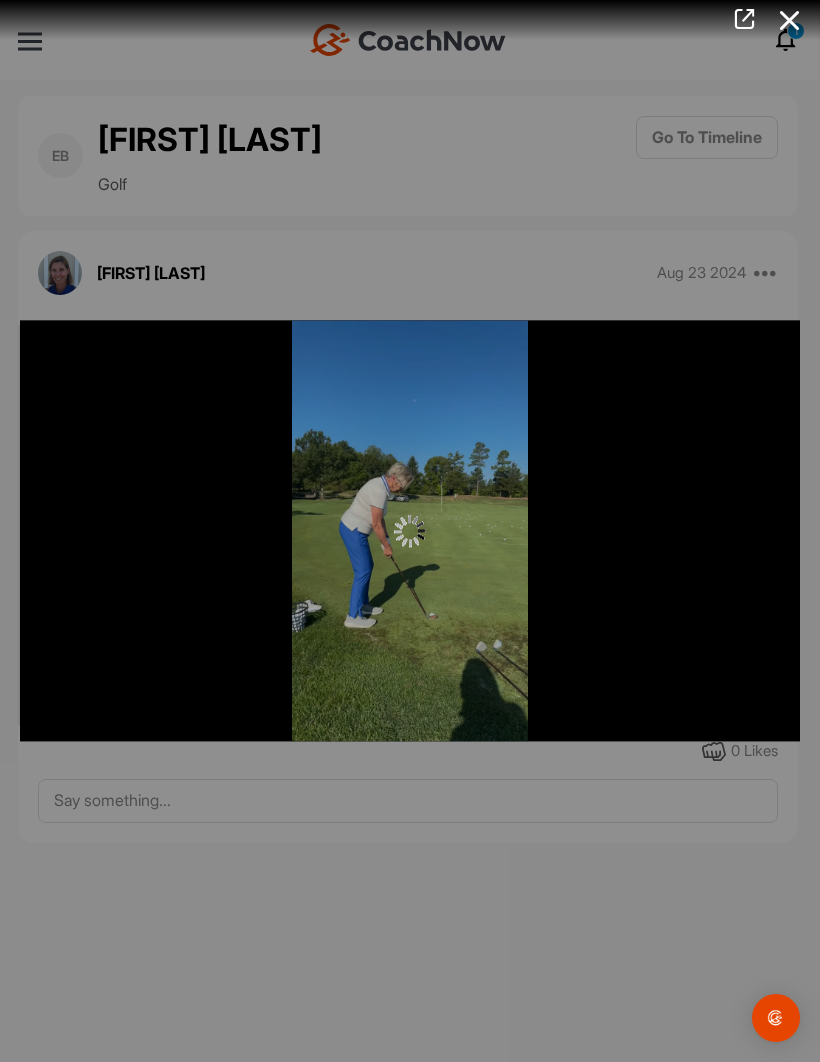 click at bounding box center (410, 531) 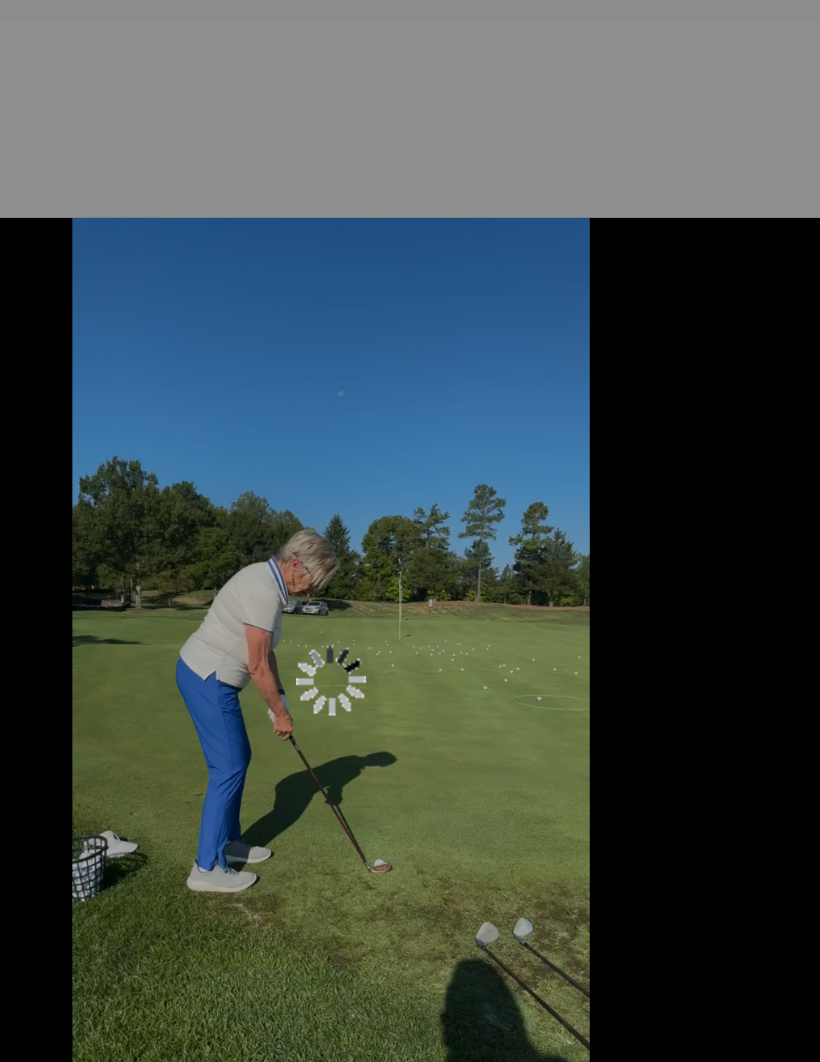 click at bounding box center (410, 530) 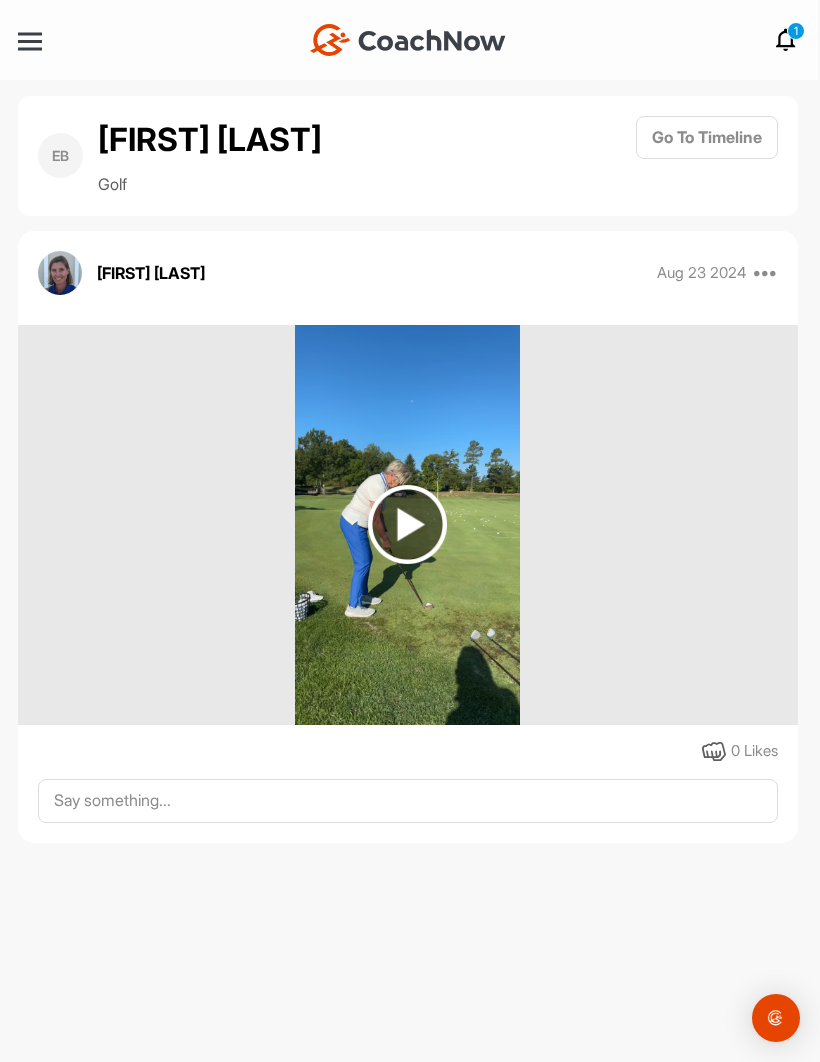 scroll, scrollTop: 0, scrollLeft: 0, axis: both 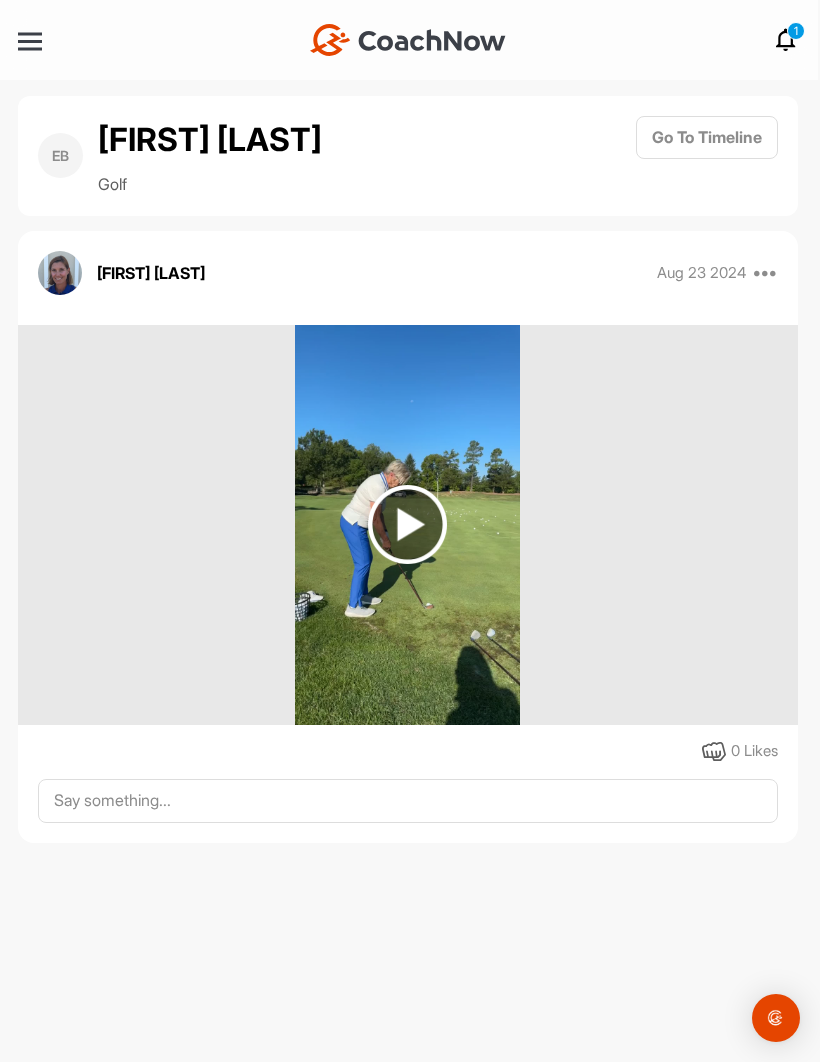 click at bounding box center (407, 524) 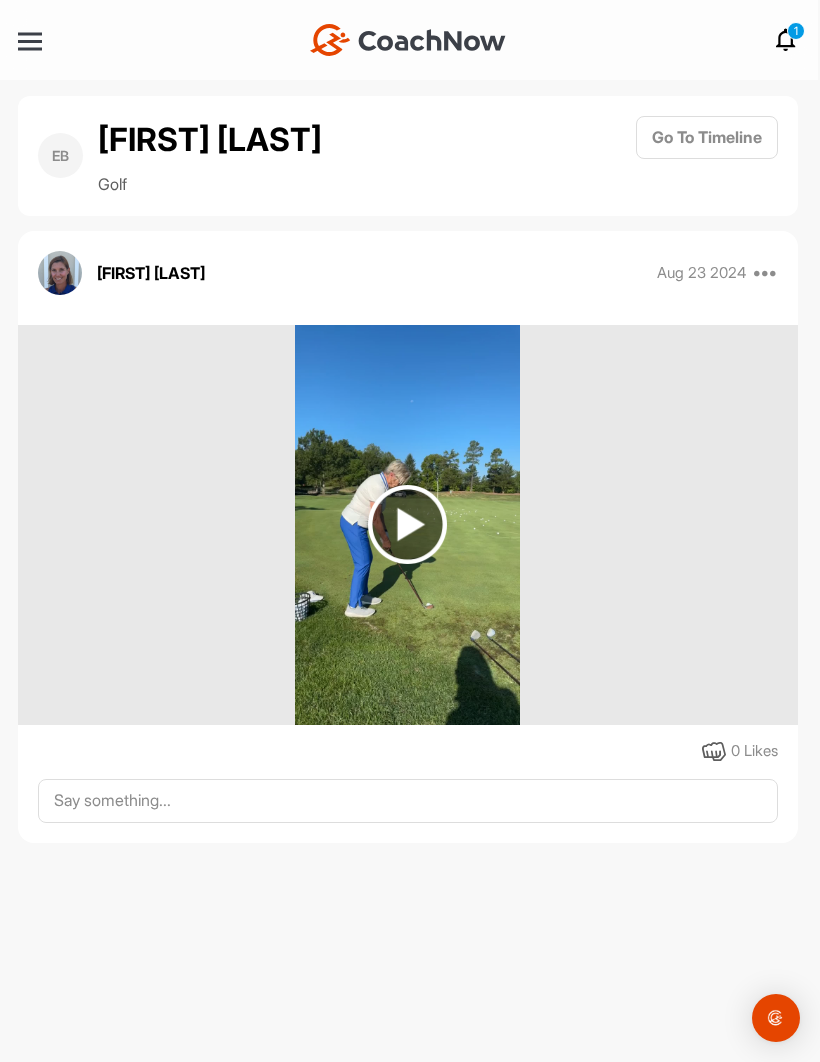 scroll, scrollTop: 0, scrollLeft: 0, axis: both 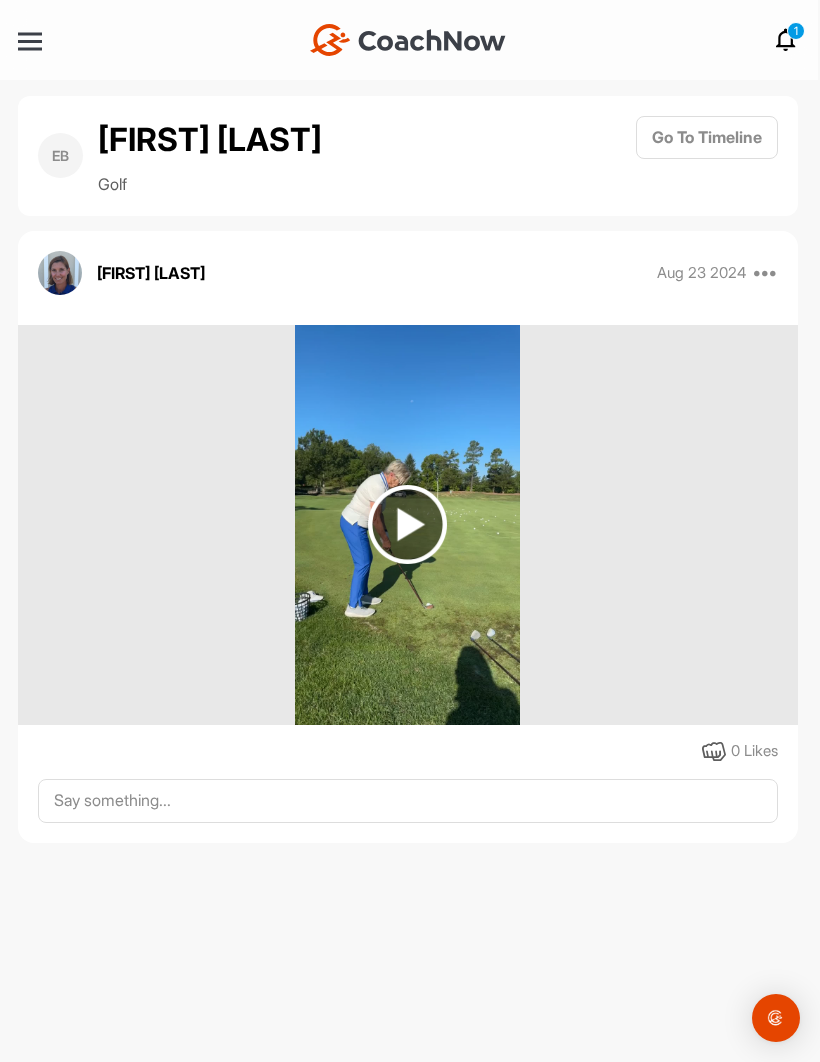 click at bounding box center [407, 524] 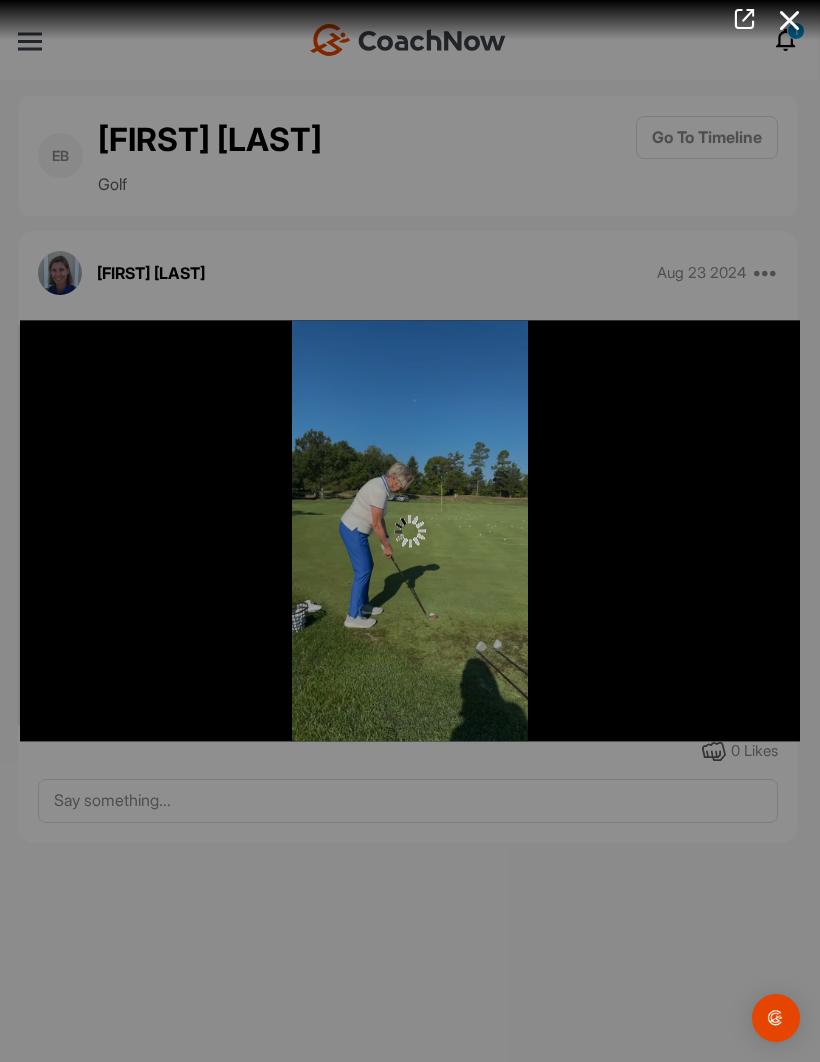 click at bounding box center [410, 530] 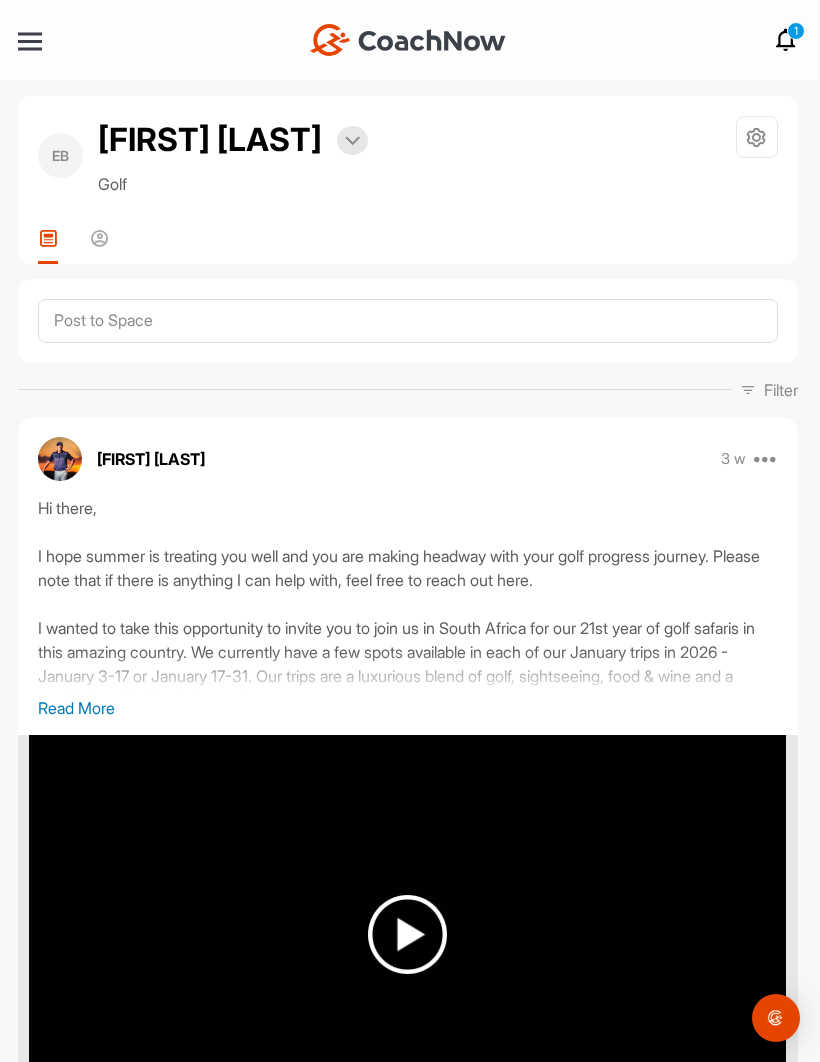 scroll, scrollTop: 0, scrollLeft: 0, axis: both 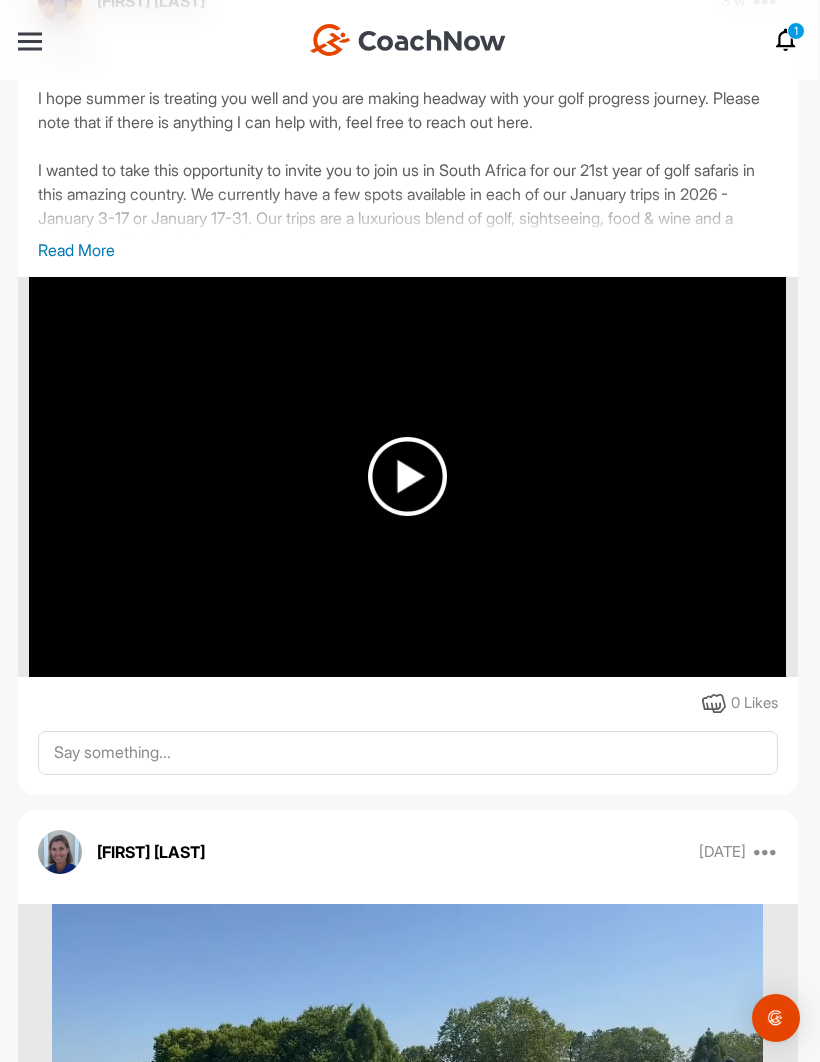 click at bounding box center (407, 476) 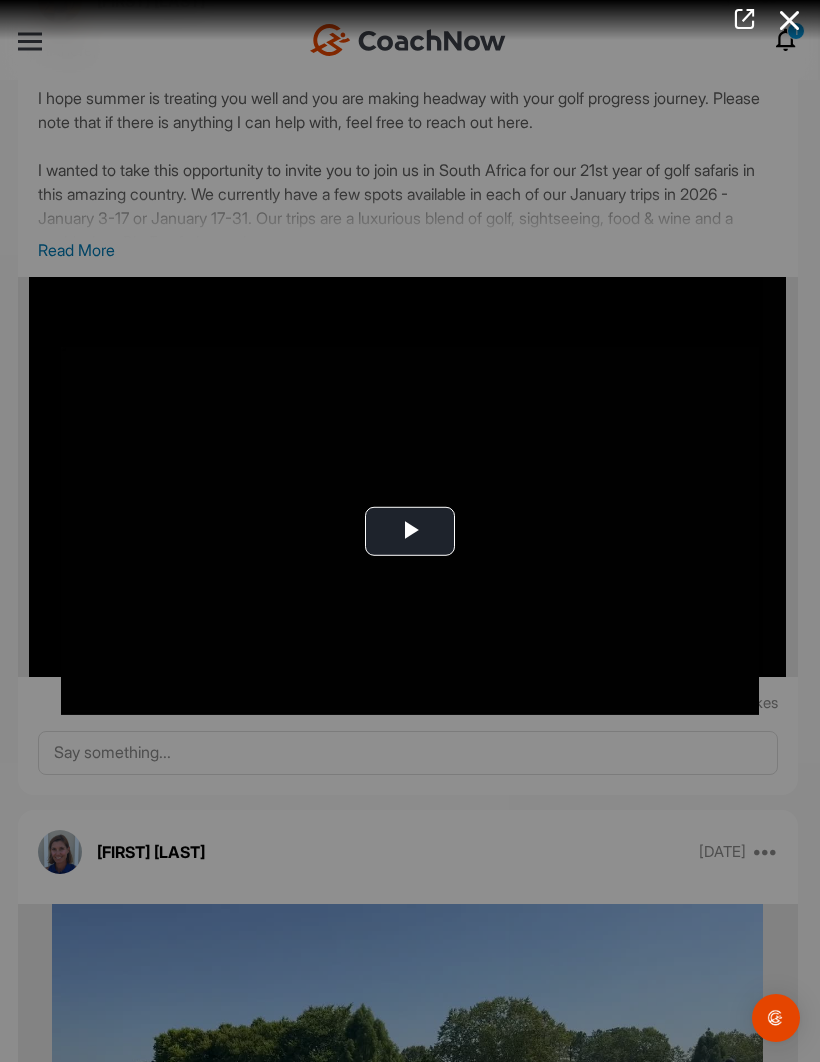 scroll, scrollTop: 69, scrollLeft: 0, axis: vertical 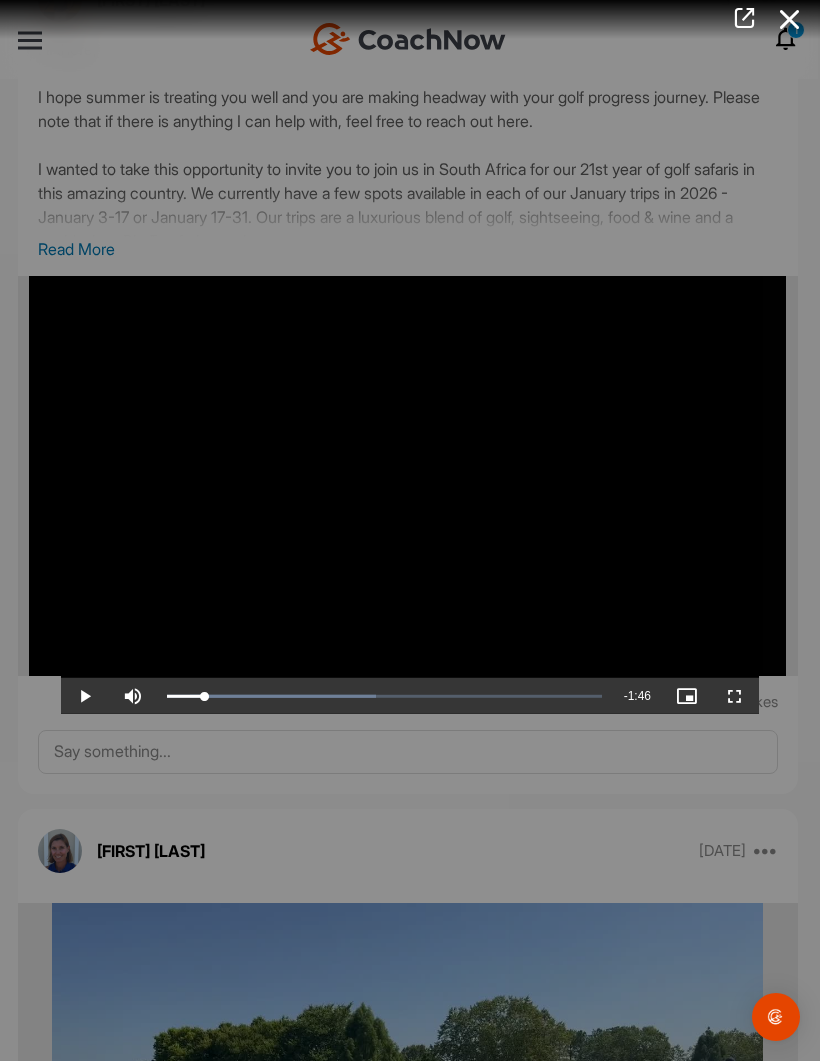 click at bounding box center [410, 531] 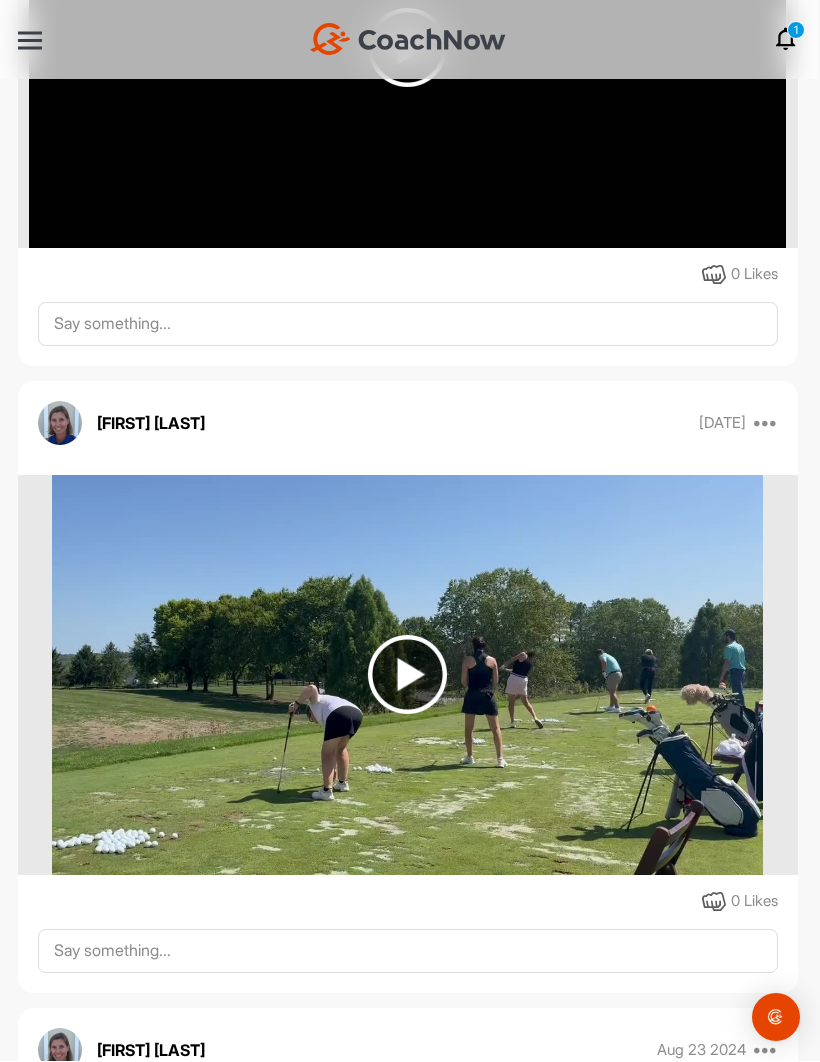 scroll, scrollTop: 891, scrollLeft: 0, axis: vertical 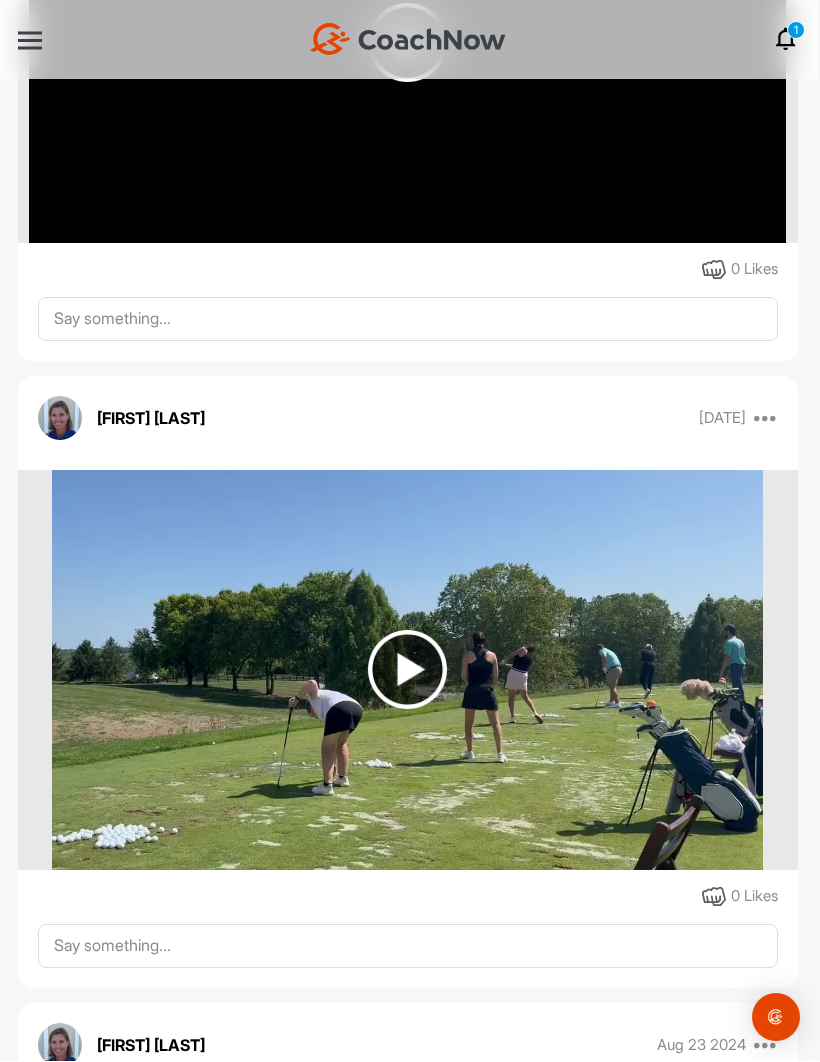 click at bounding box center [407, 670] 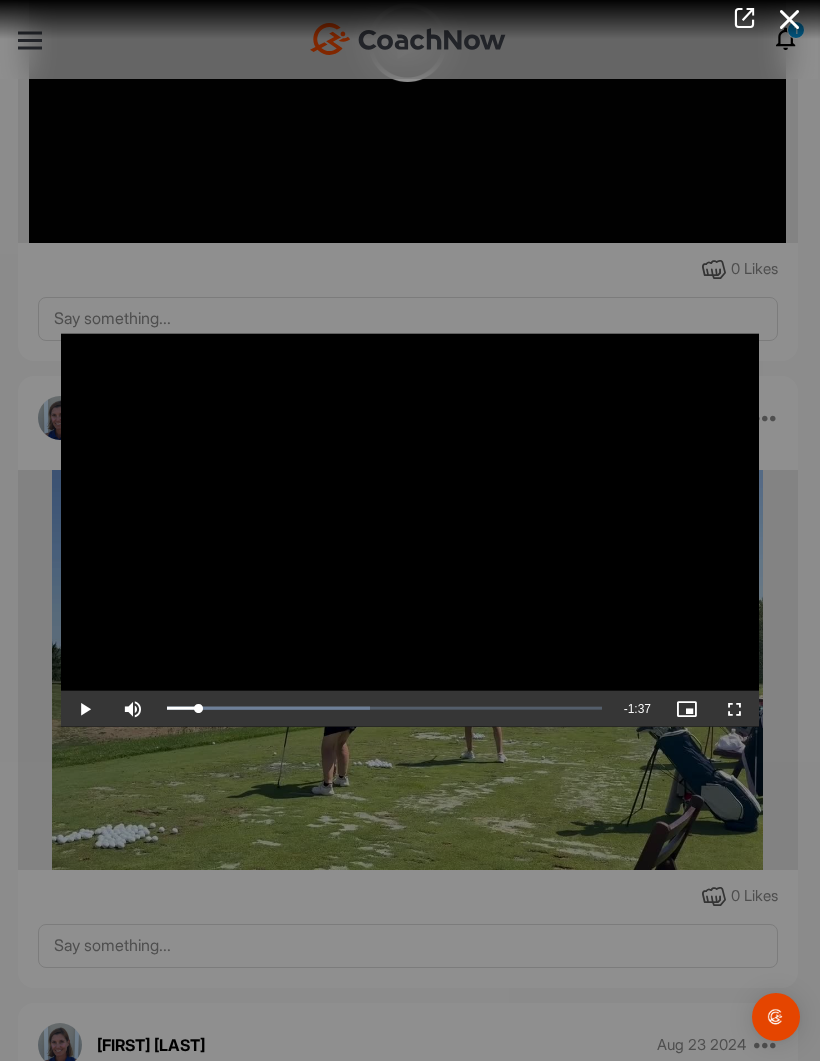 click at bounding box center (410, 531) 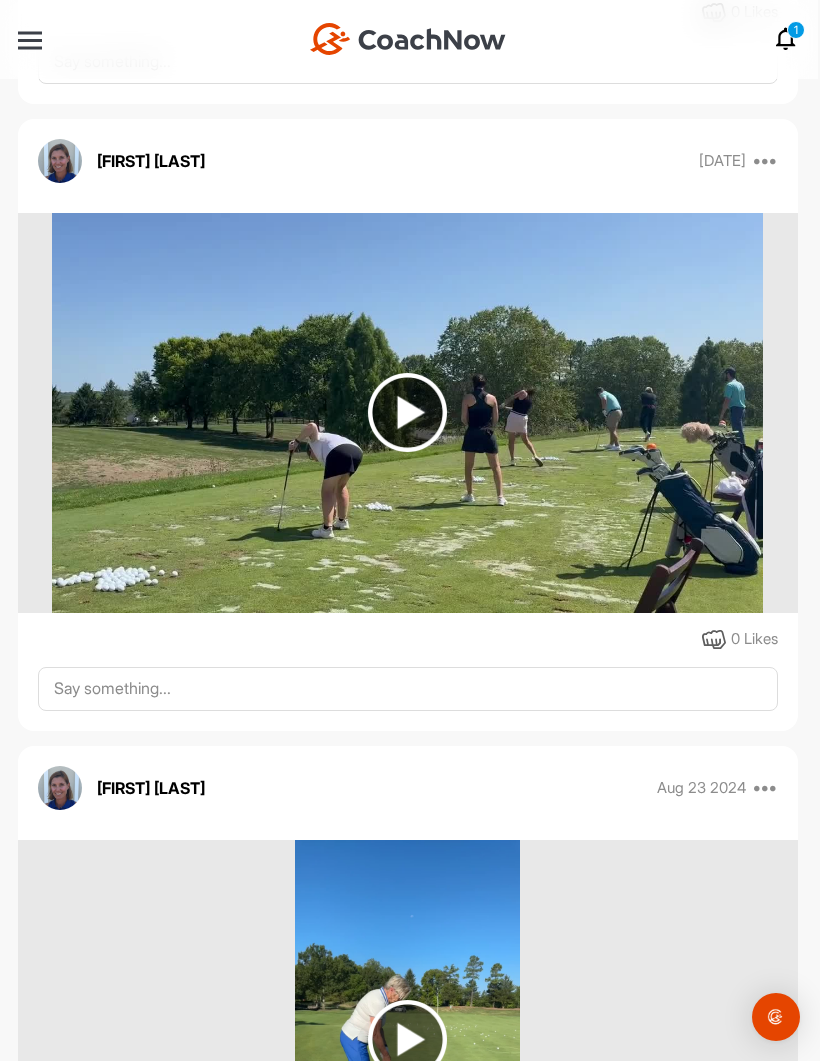 scroll, scrollTop: 1147, scrollLeft: 0, axis: vertical 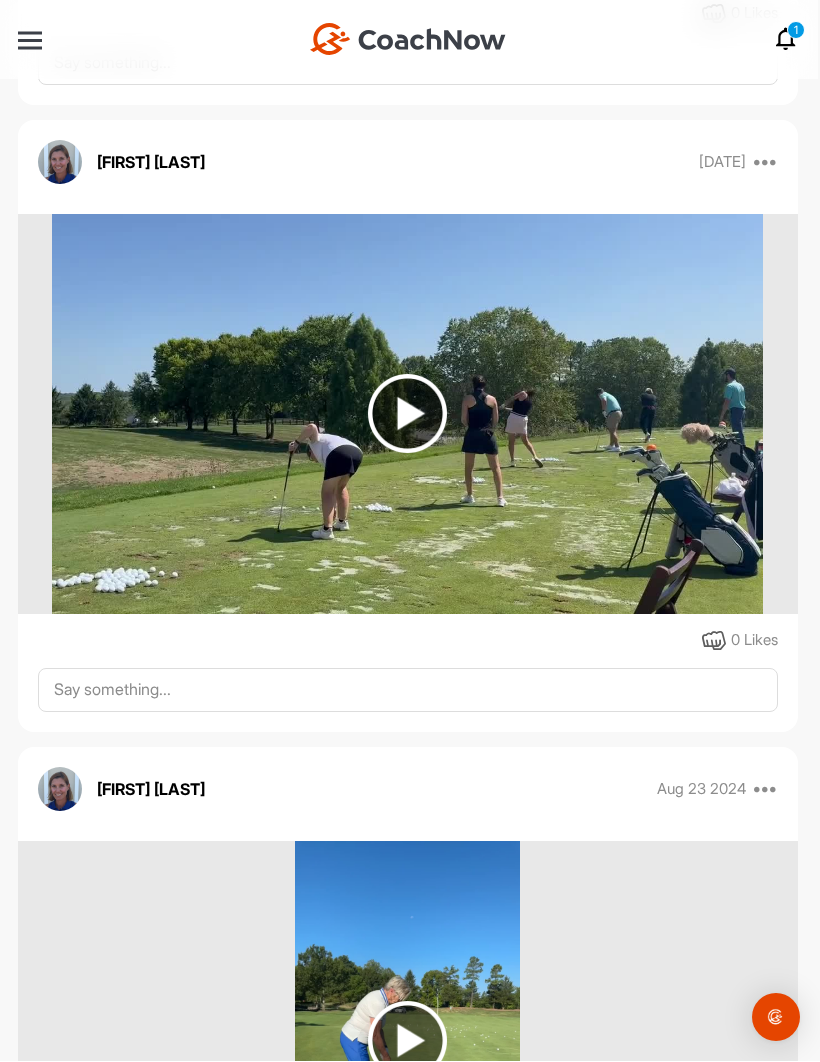 click at bounding box center (407, 1041) 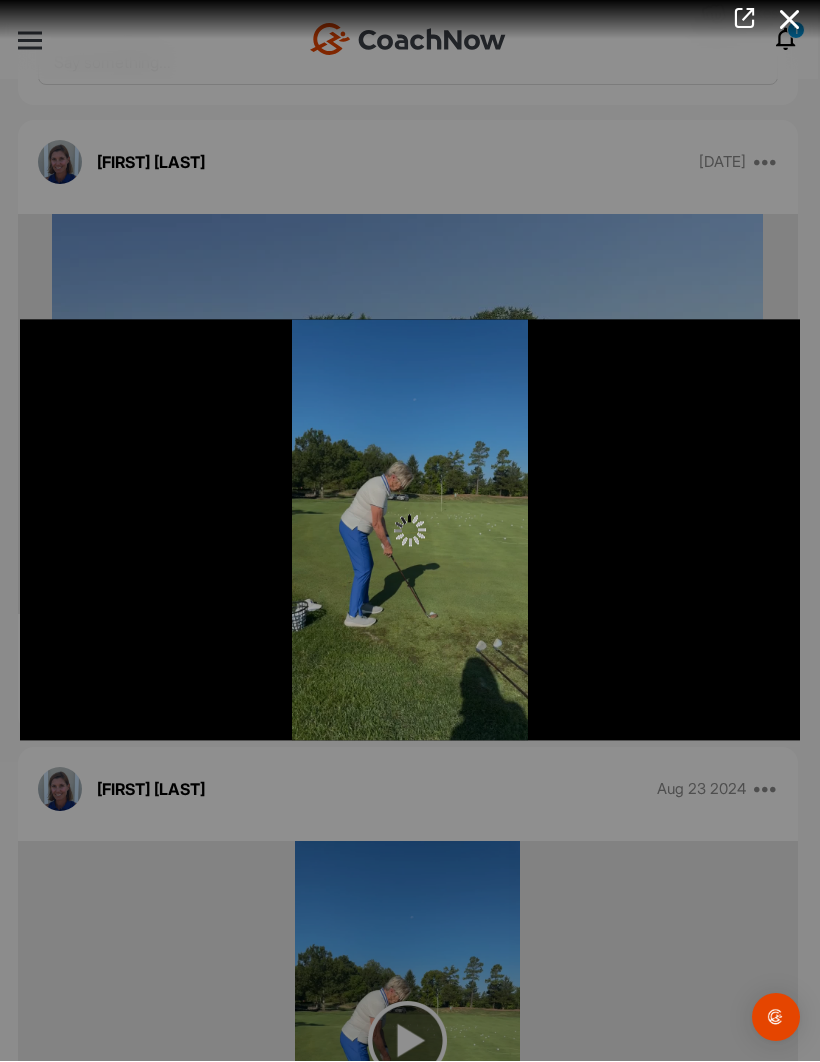 click at bounding box center (410, 531) 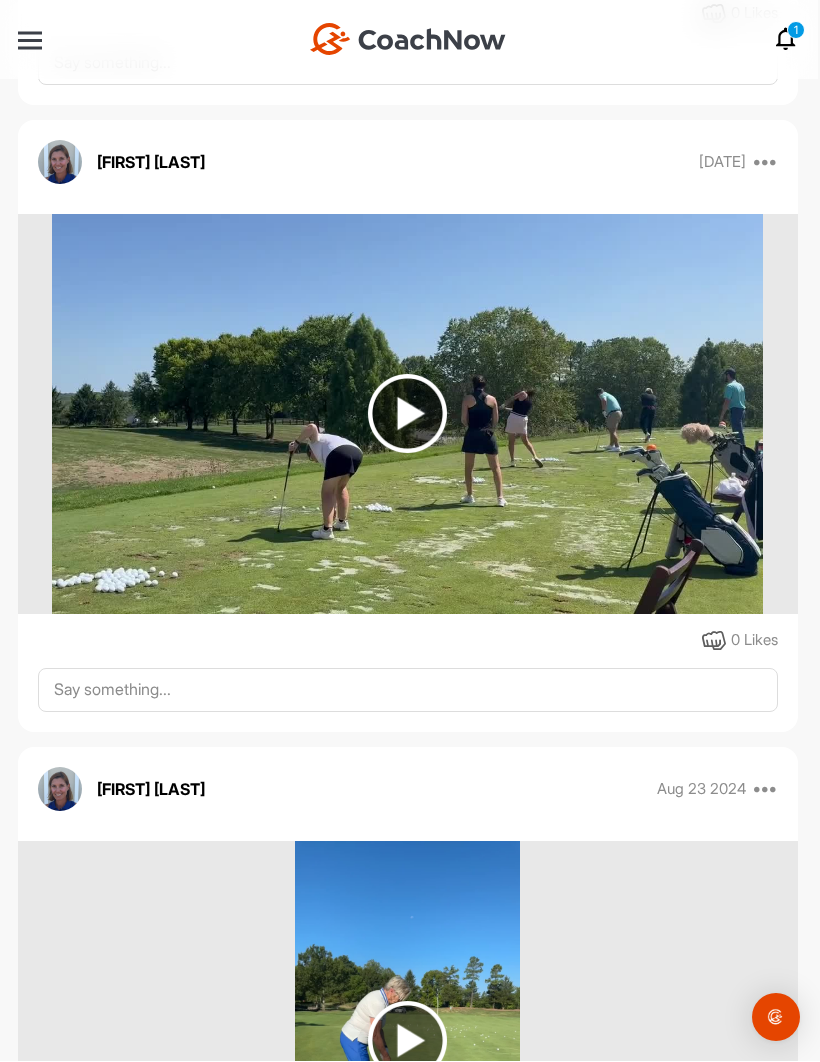 click at bounding box center (407, 1041) 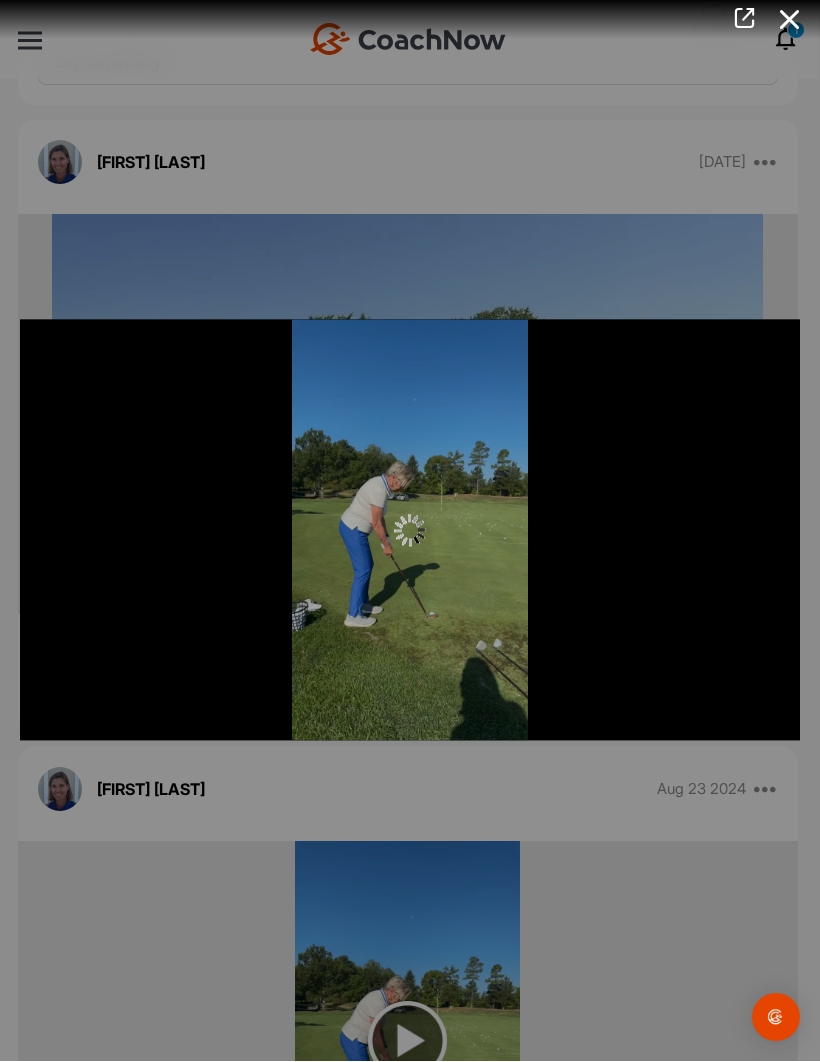 scroll, scrollTop: 69, scrollLeft: 0, axis: vertical 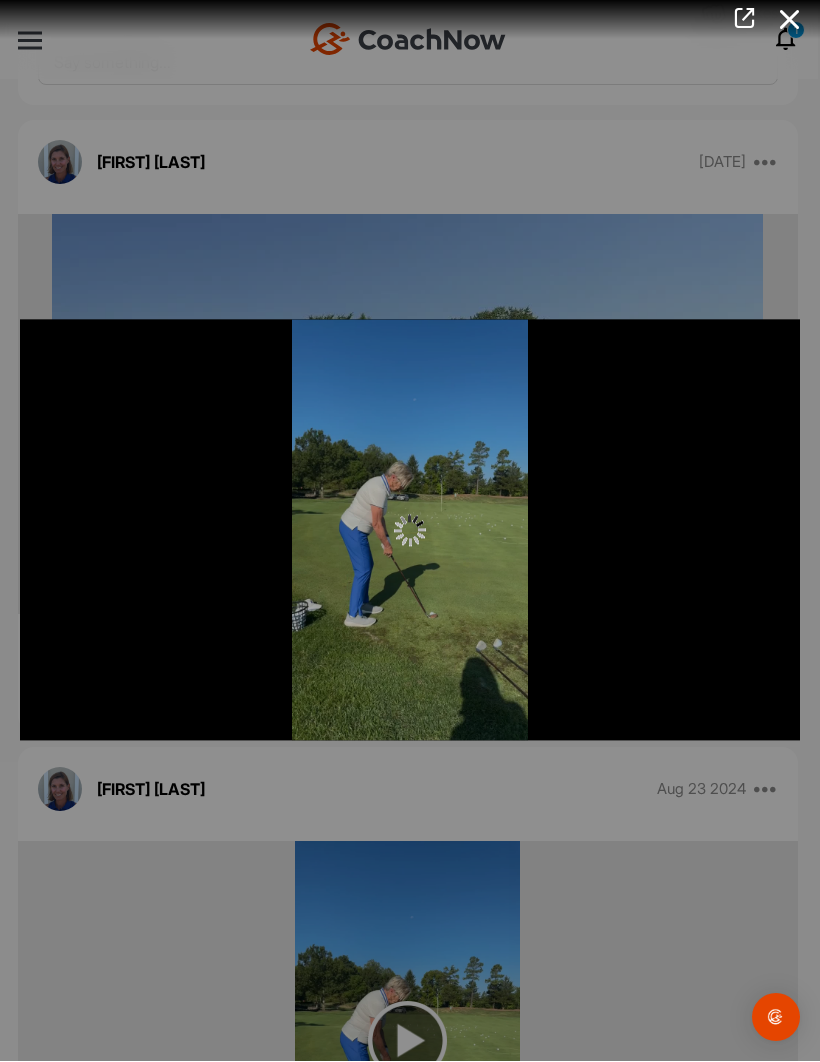 click at bounding box center [410, 531] 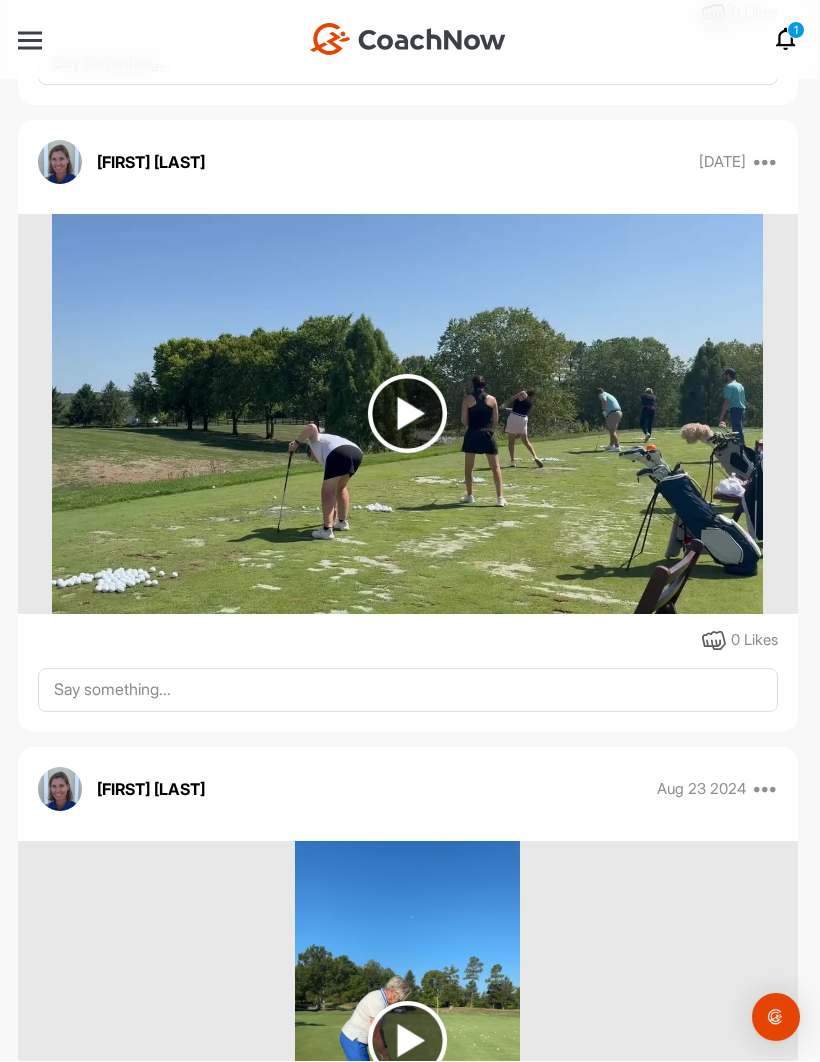 click at bounding box center [407, 1041] 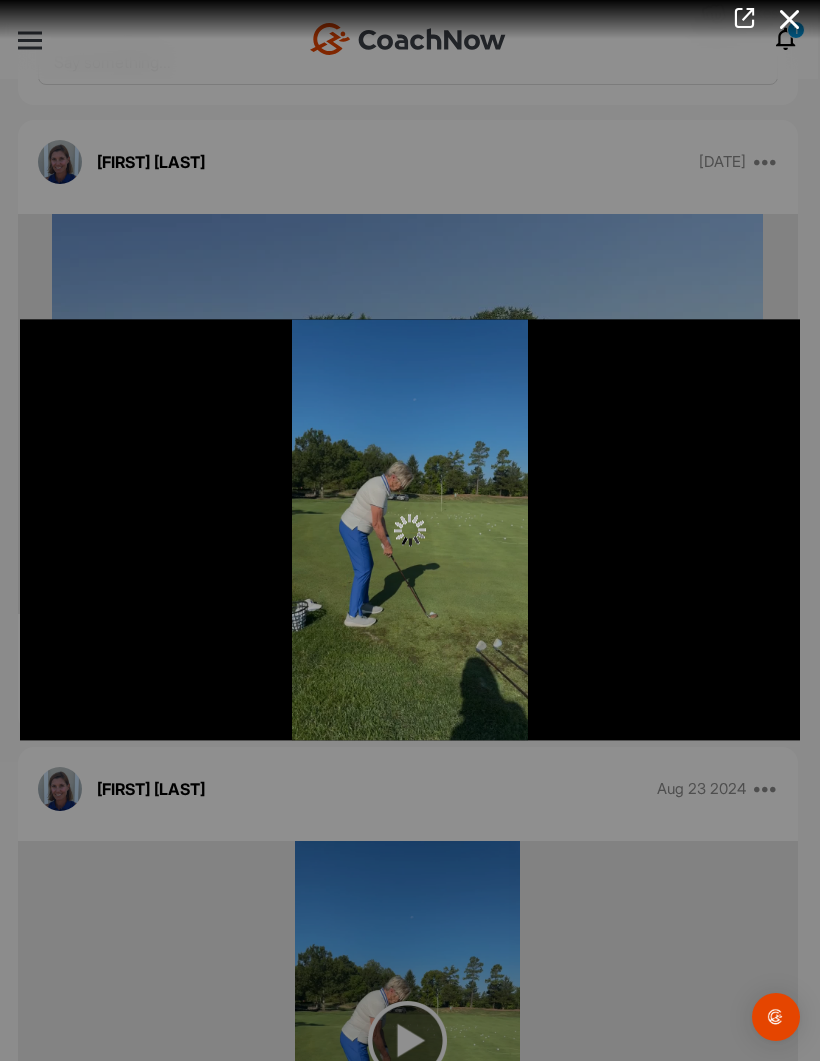 click at bounding box center (410, 531) 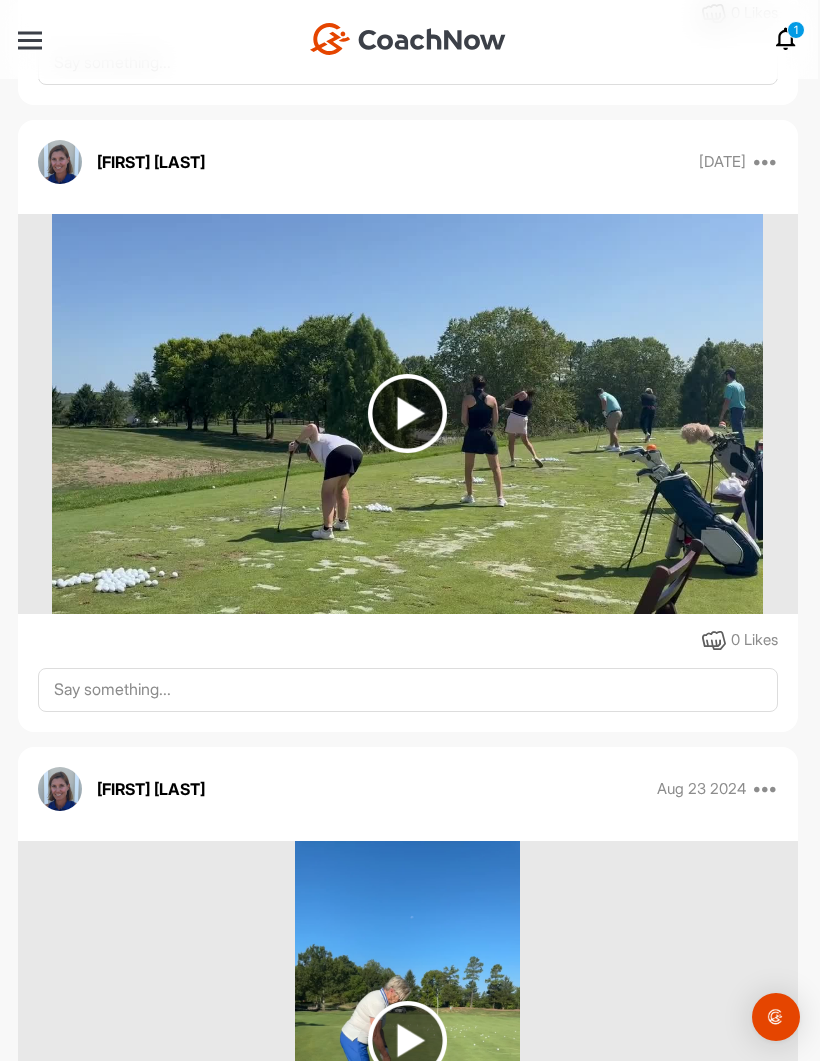 click at bounding box center (407, 1041) 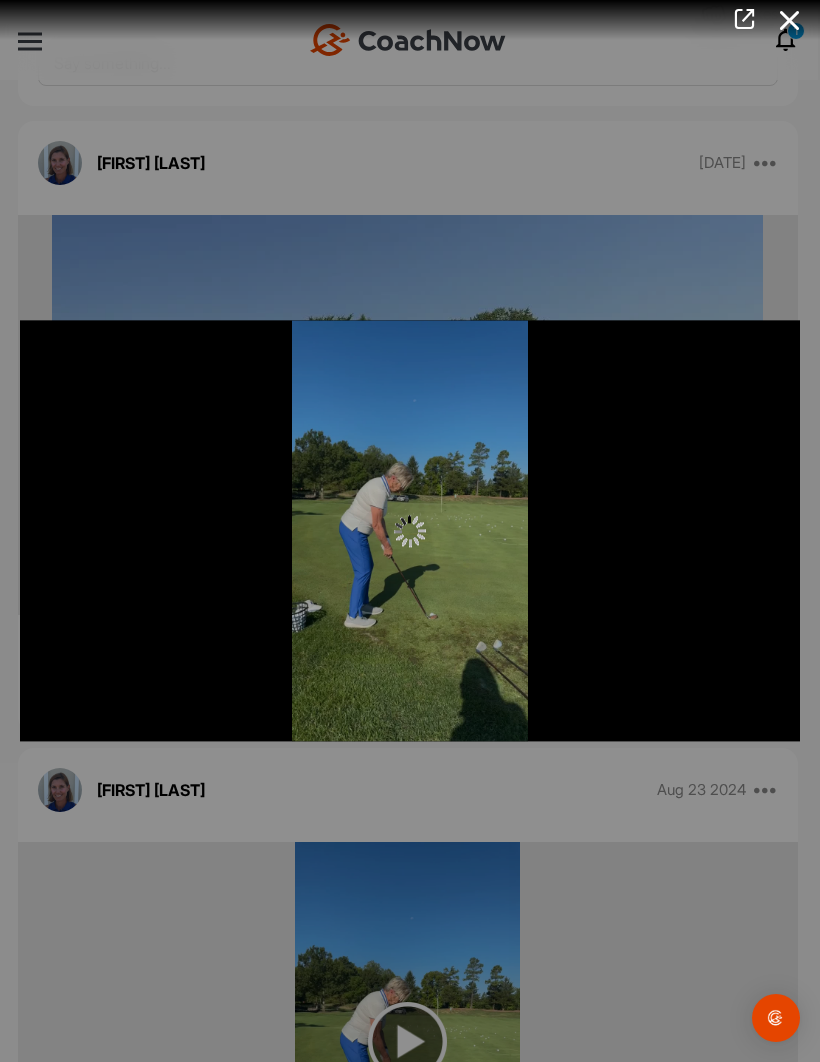 scroll, scrollTop: 0, scrollLeft: 0, axis: both 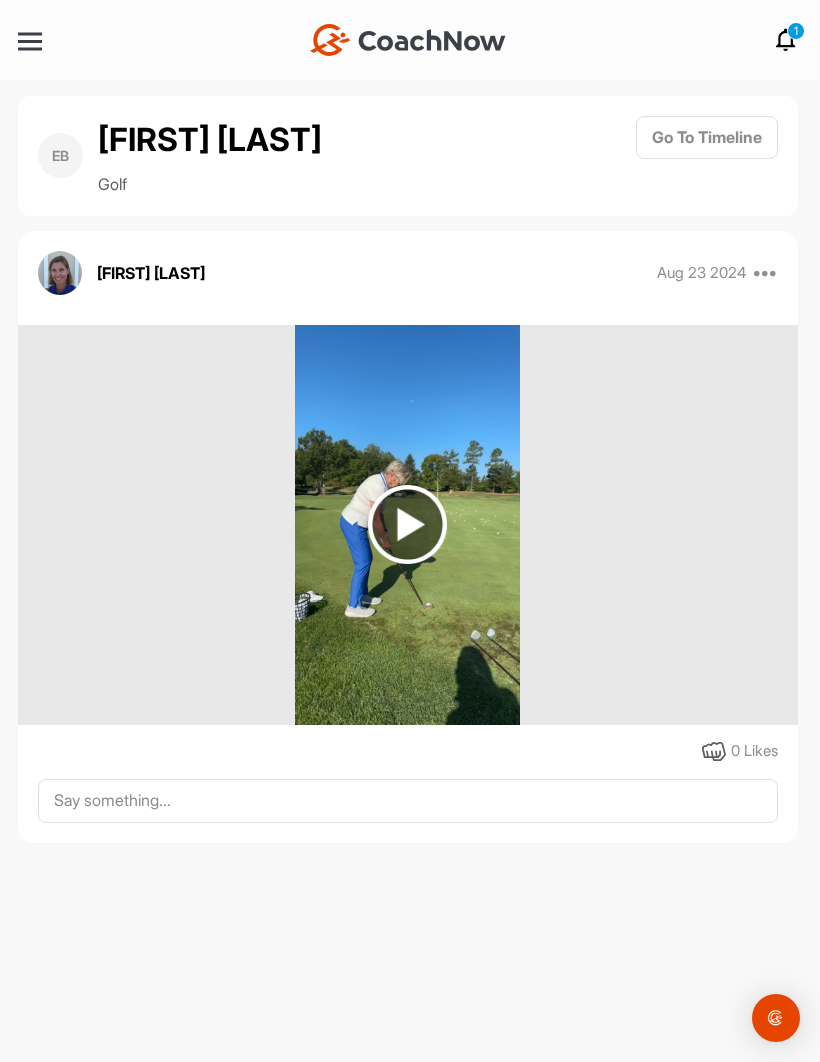 click at bounding box center [407, 524] 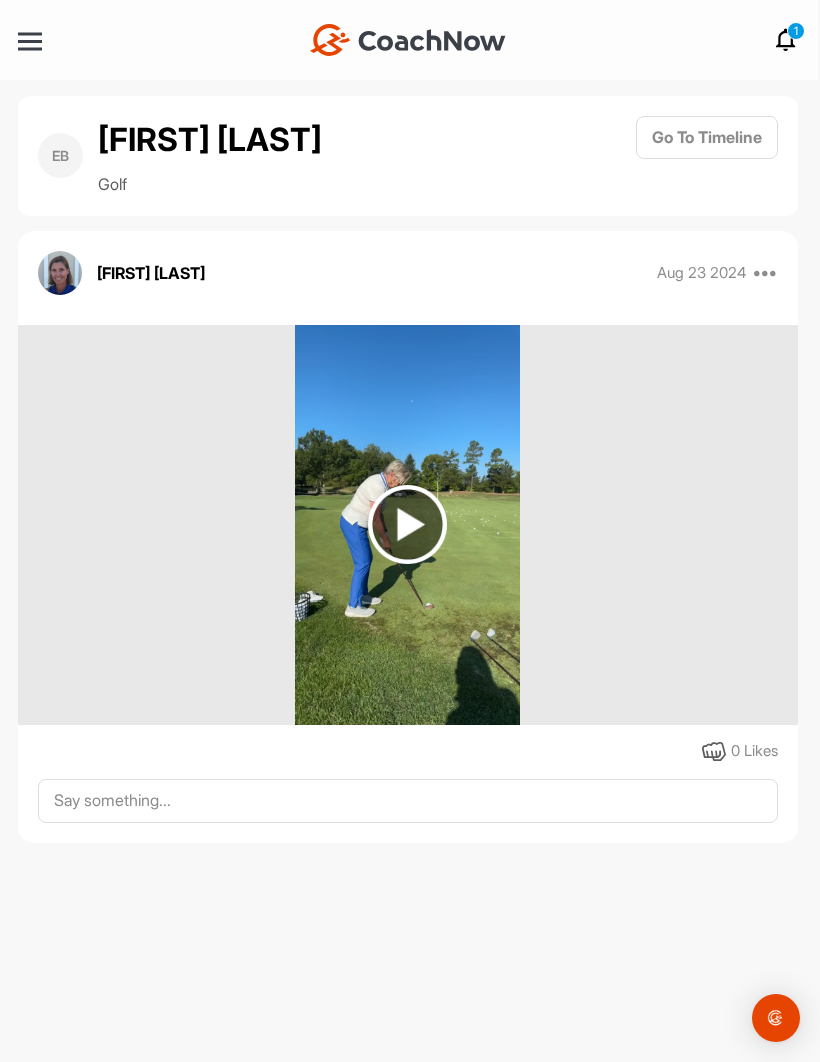 scroll, scrollTop: 0, scrollLeft: 0, axis: both 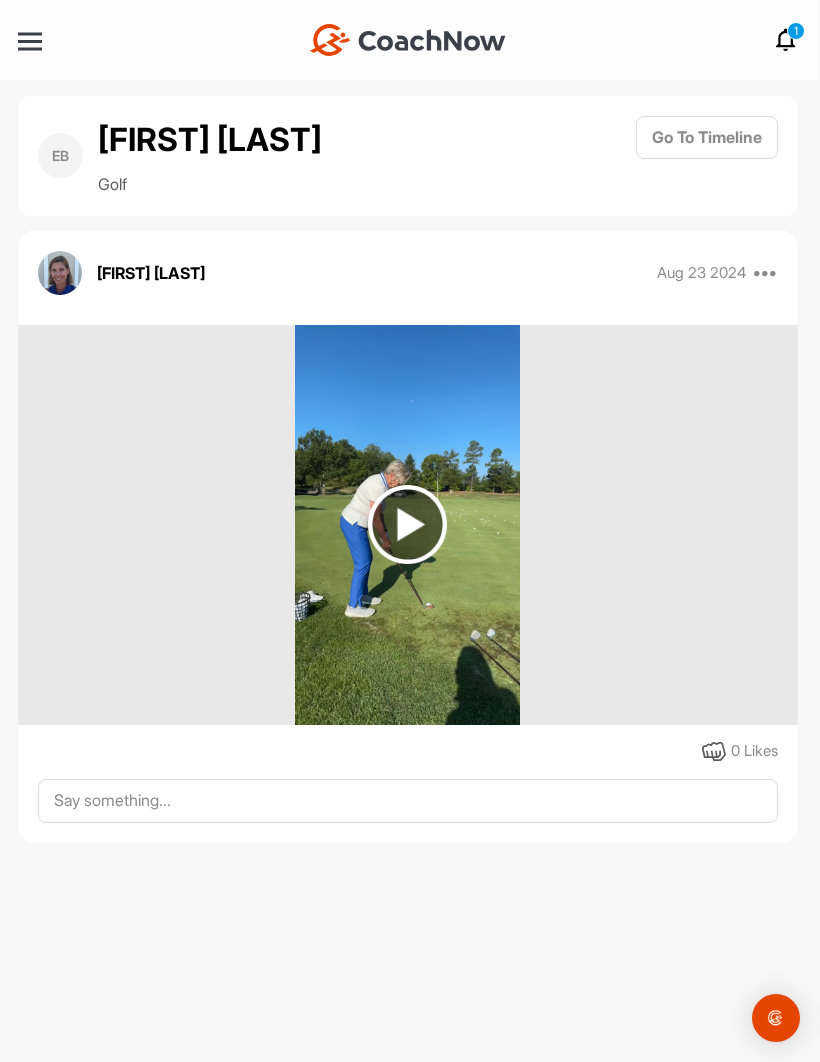 click at bounding box center [407, 525] 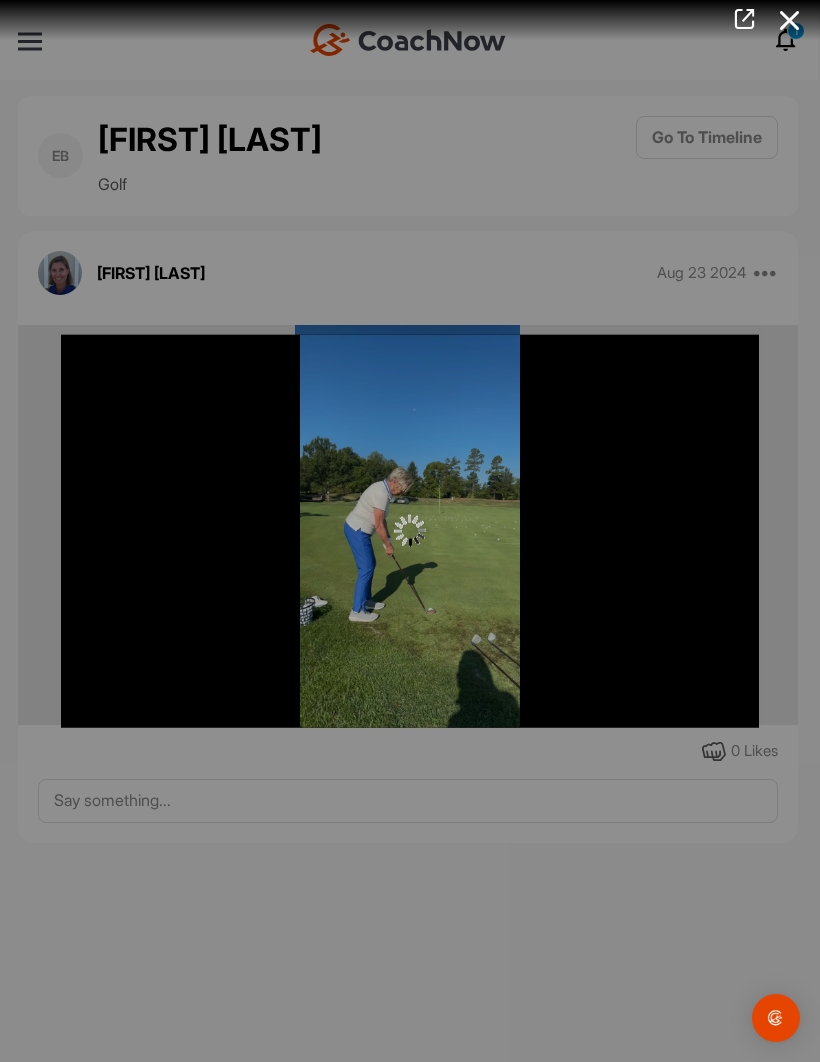 click at bounding box center [410, 531] 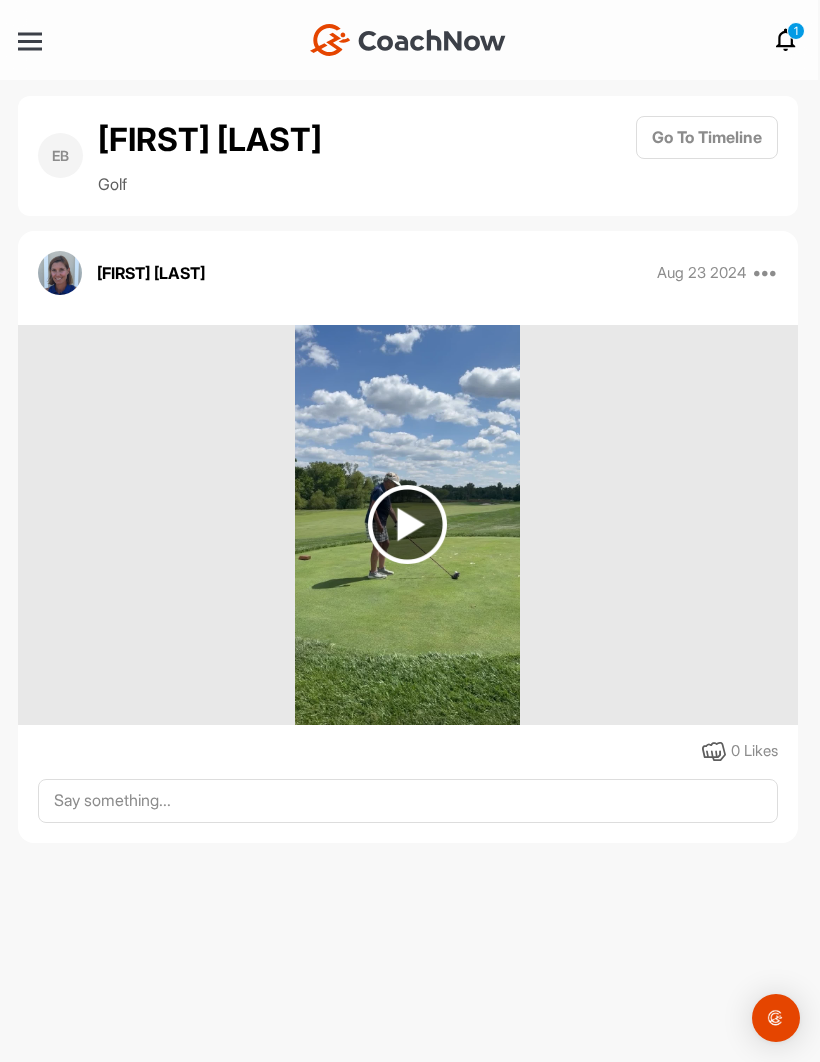 scroll, scrollTop: 0, scrollLeft: 0, axis: both 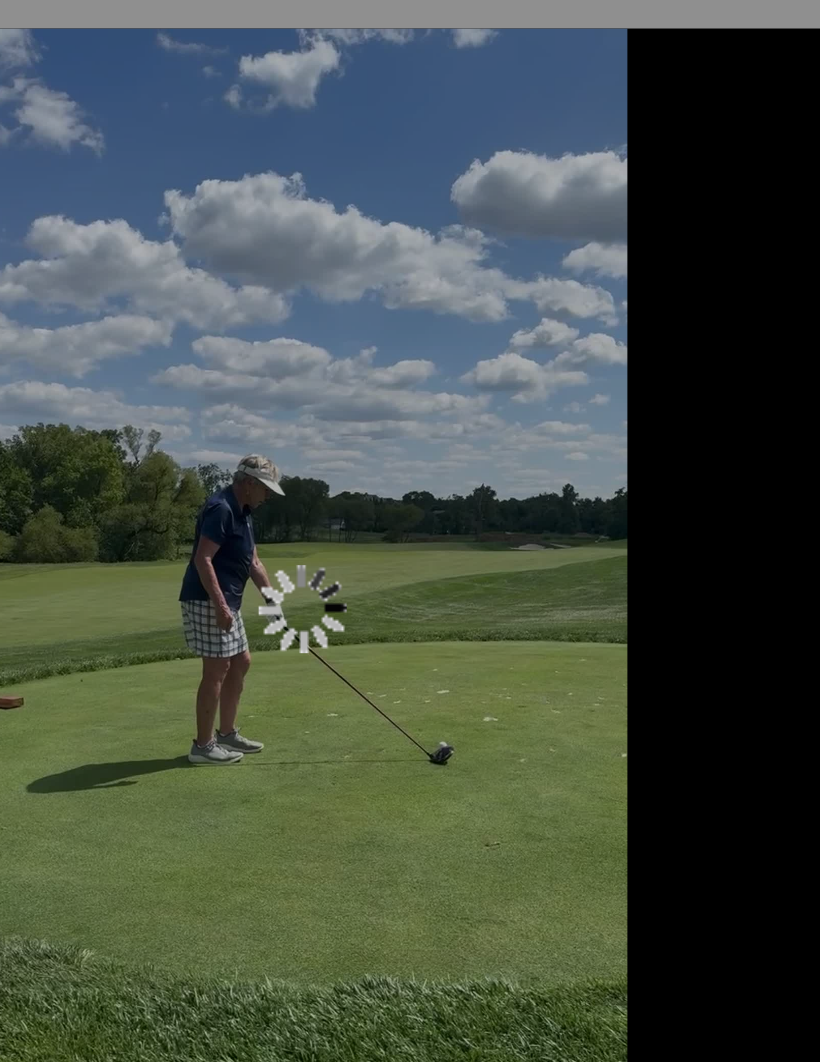 click at bounding box center (410, 530) 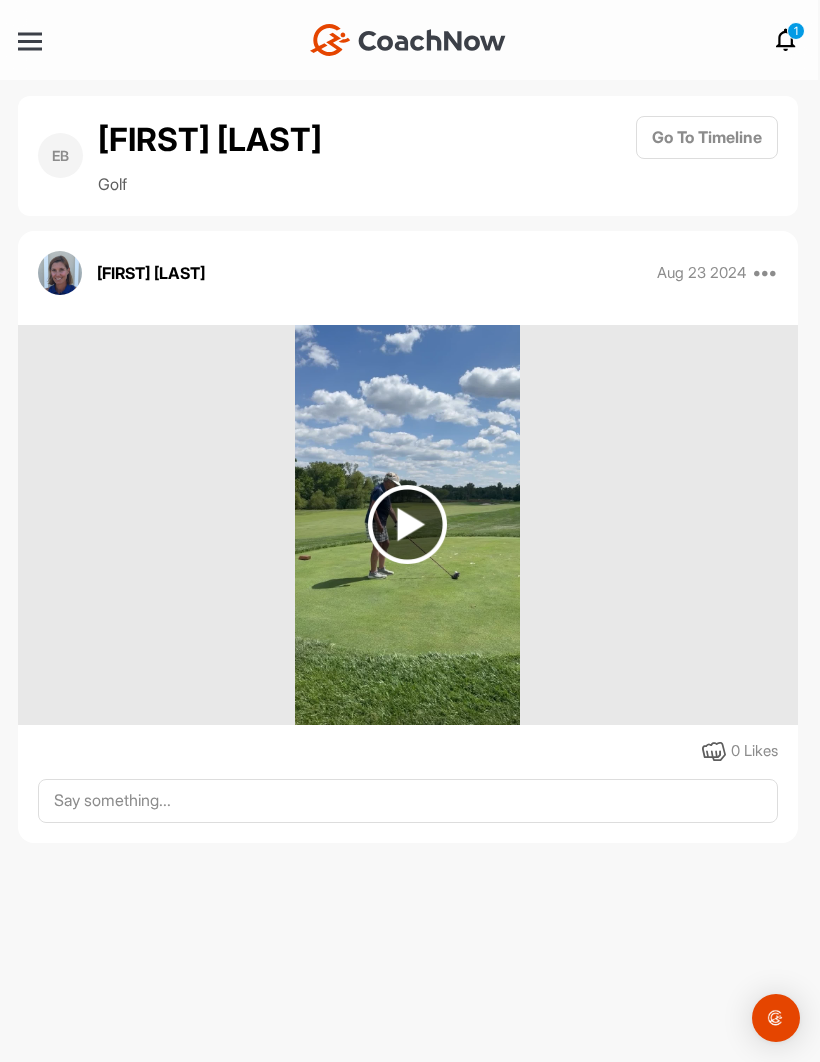 scroll, scrollTop: 0, scrollLeft: 0, axis: both 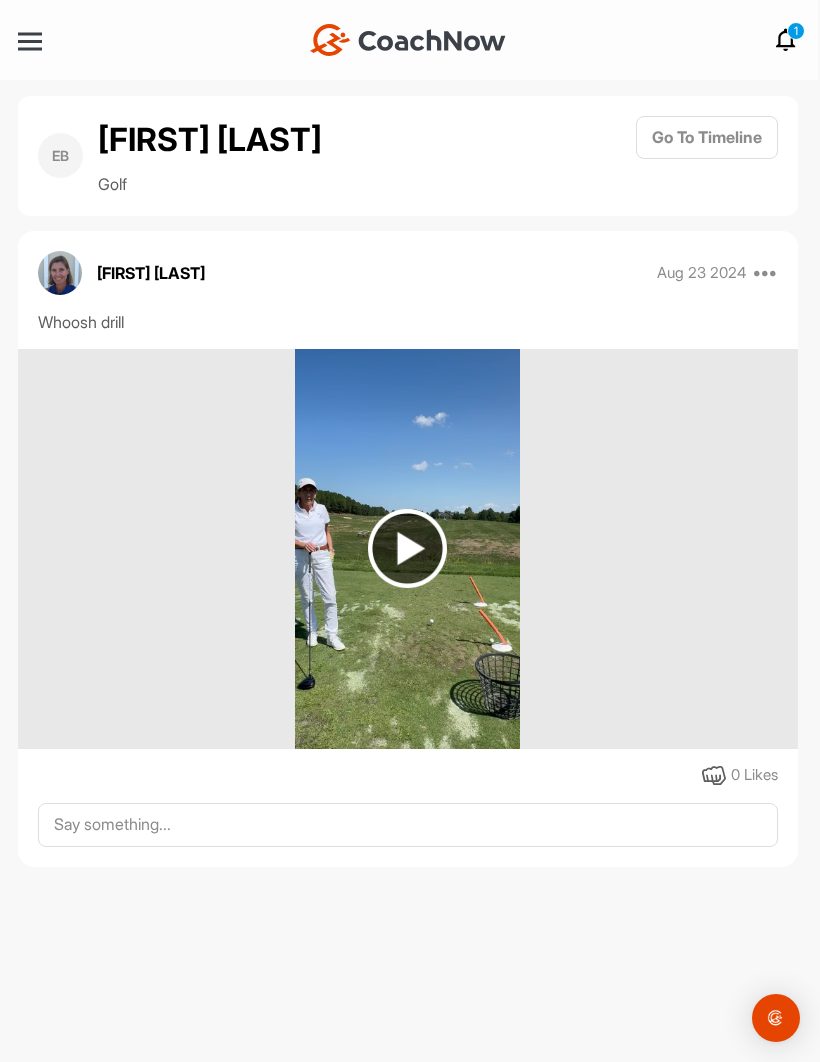 click at bounding box center [407, 548] 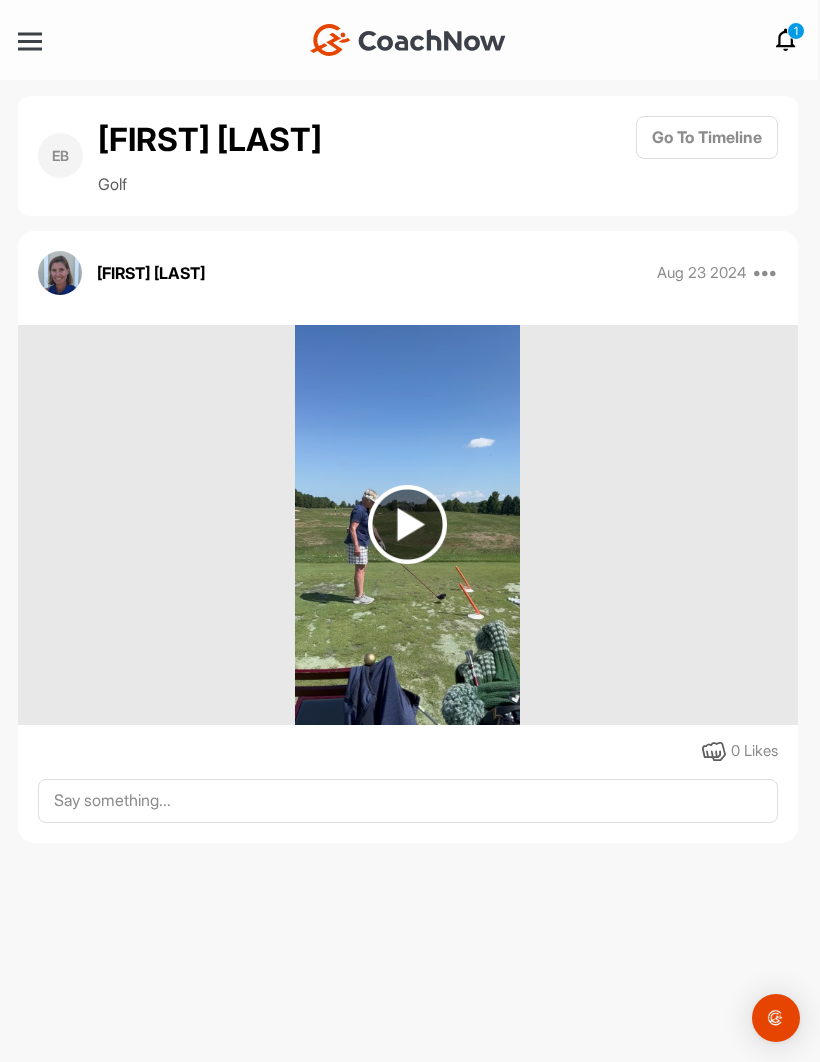 scroll, scrollTop: 0, scrollLeft: 0, axis: both 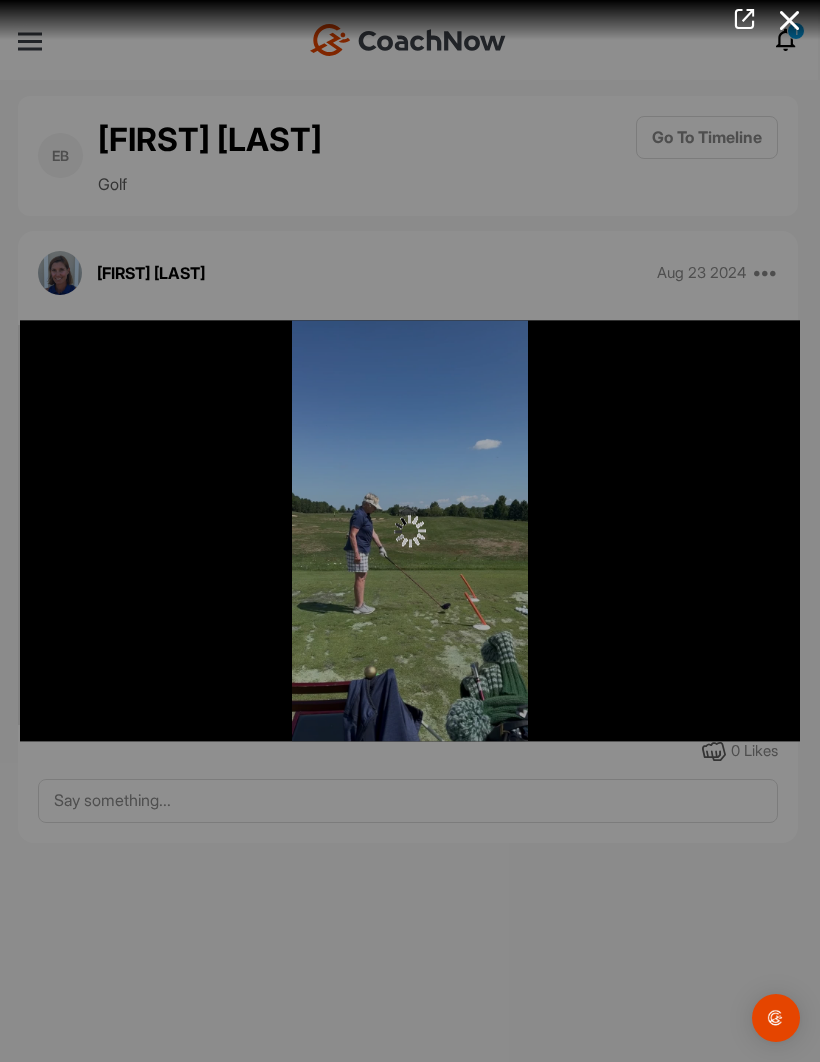 click at bounding box center (410, 531) 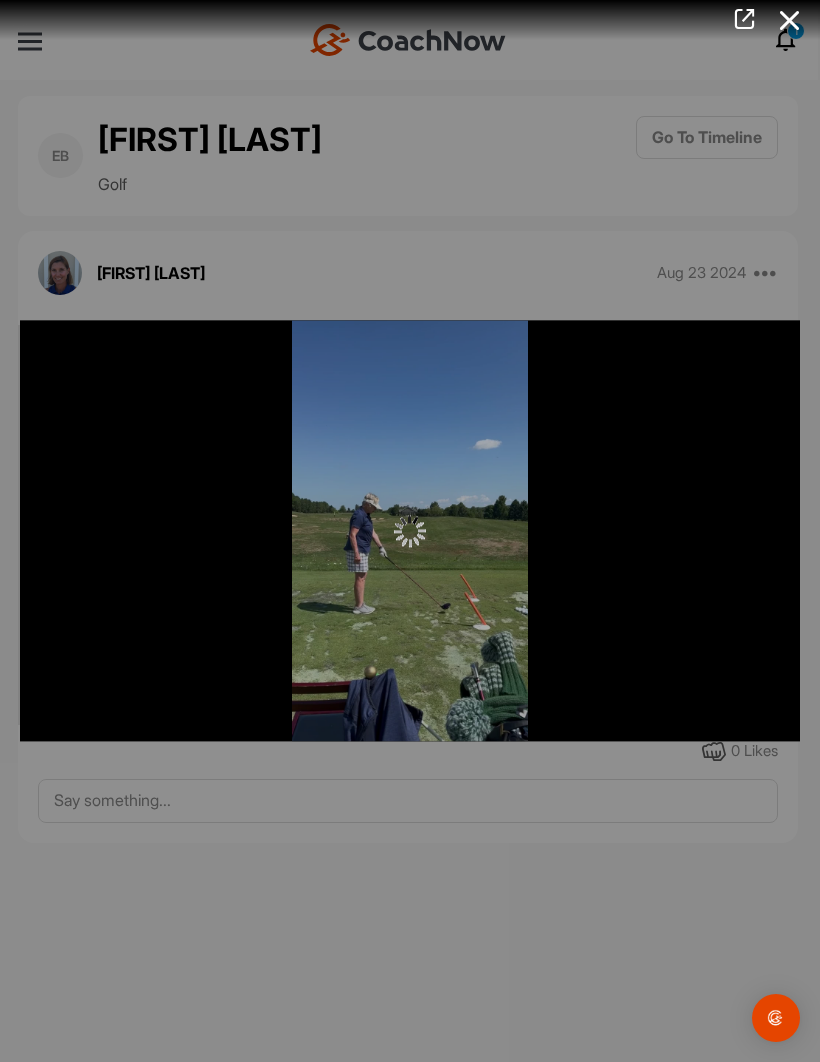 click at bounding box center [410, 531] 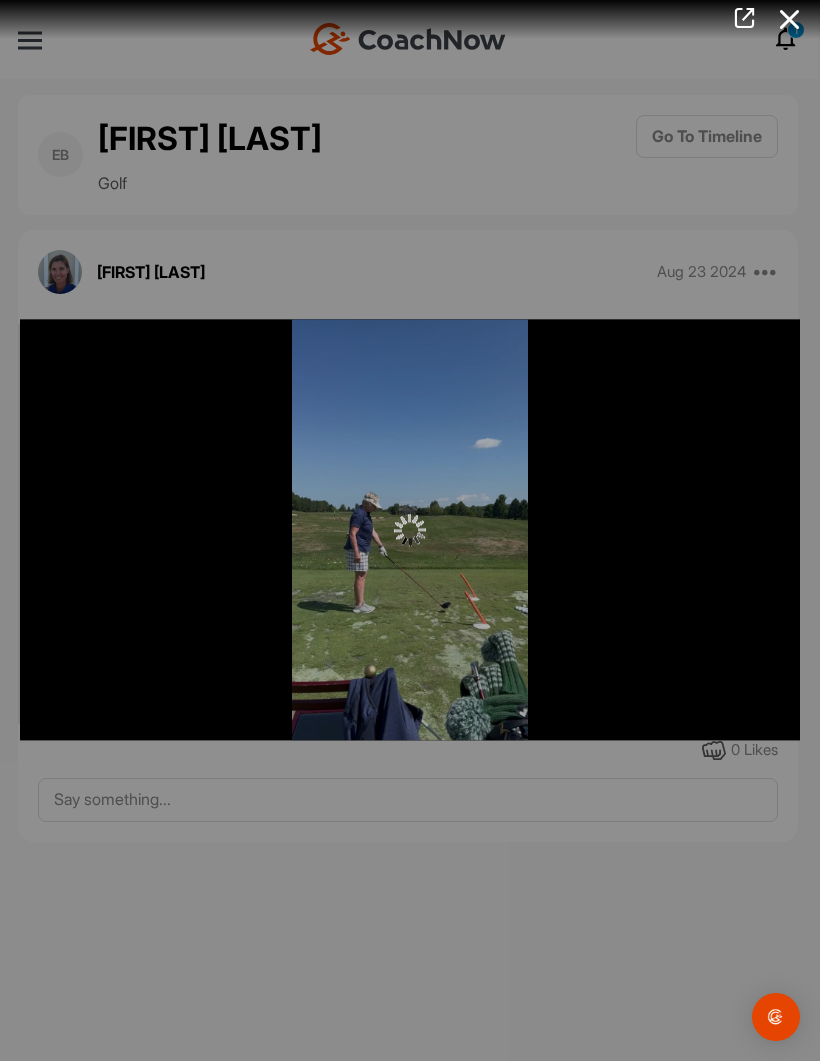 scroll, scrollTop: 69, scrollLeft: 0, axis: vertical 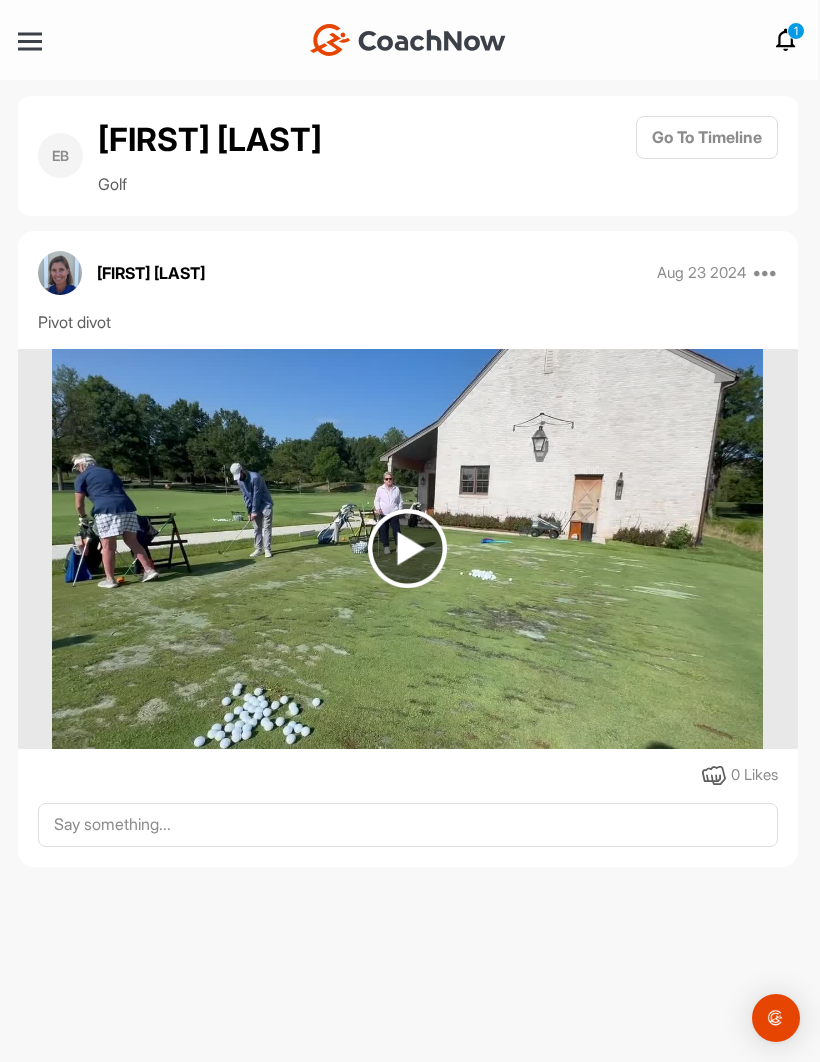 click at bounding box center (407, 548) 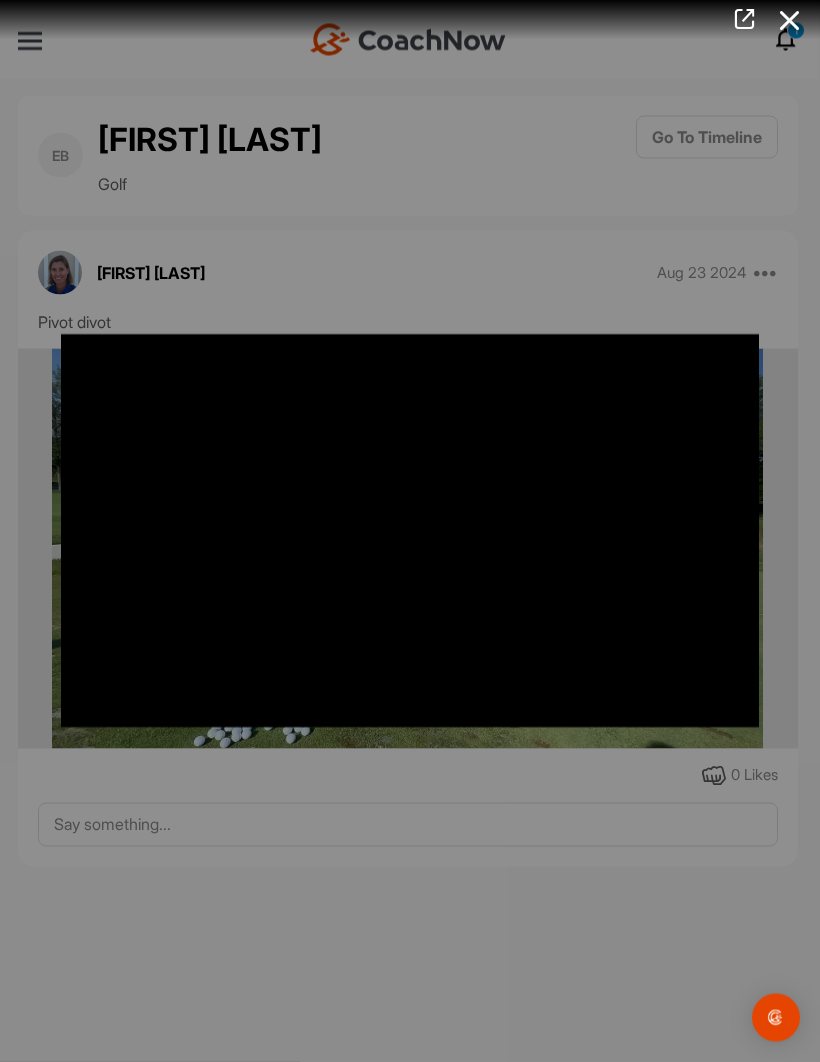 scroll, scrollTop: 69, scrollLeft: 0, axis: vertical 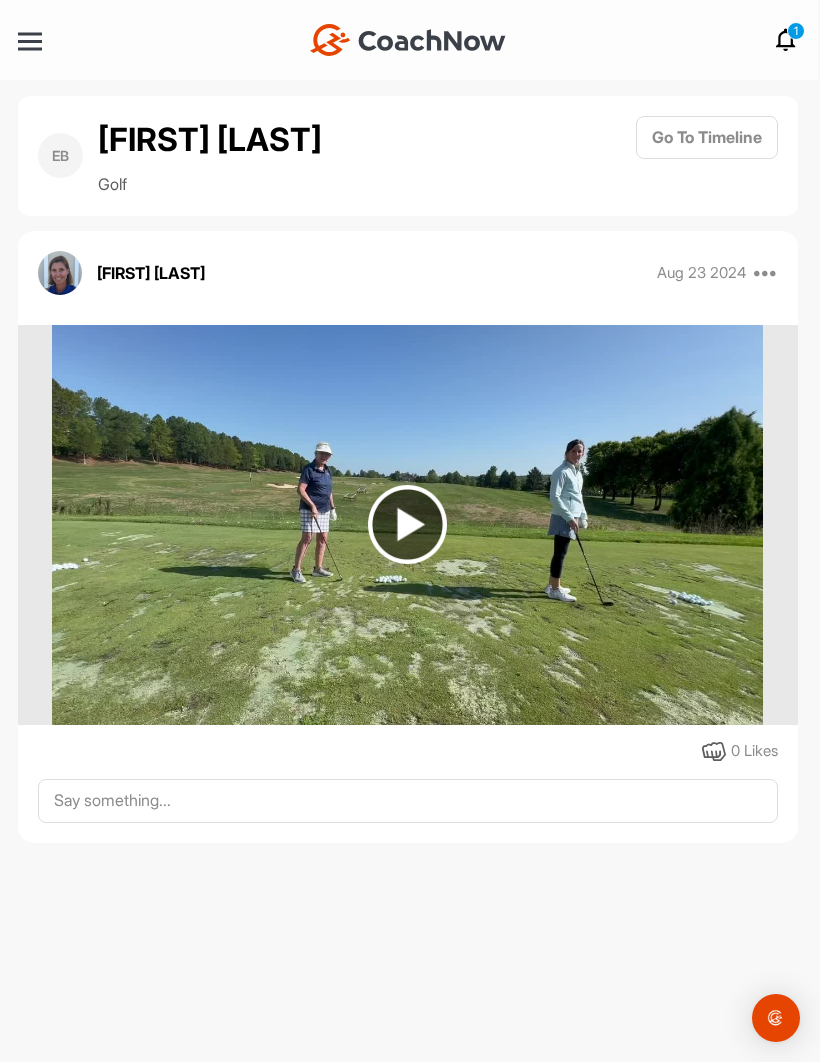 click at bounding box center (407, 524) 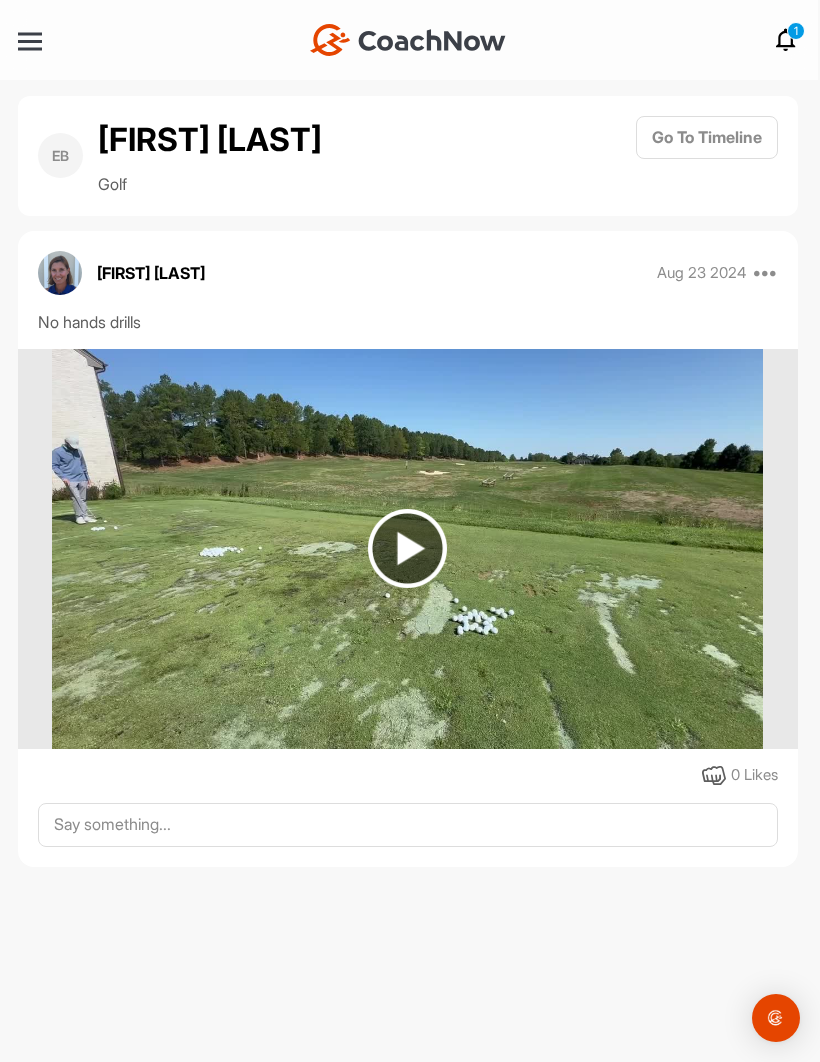 scroll, scrollTop: 0, scrollLeft: 0, axis: both 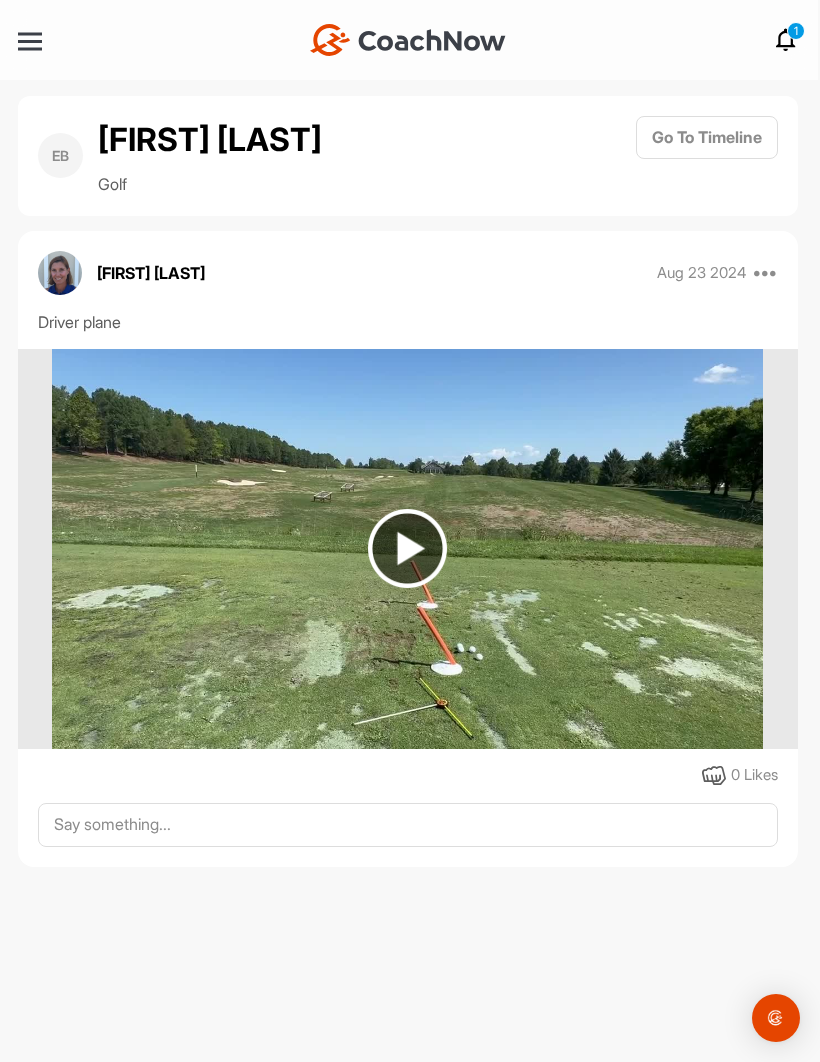 click at bounding box center (407, 548) 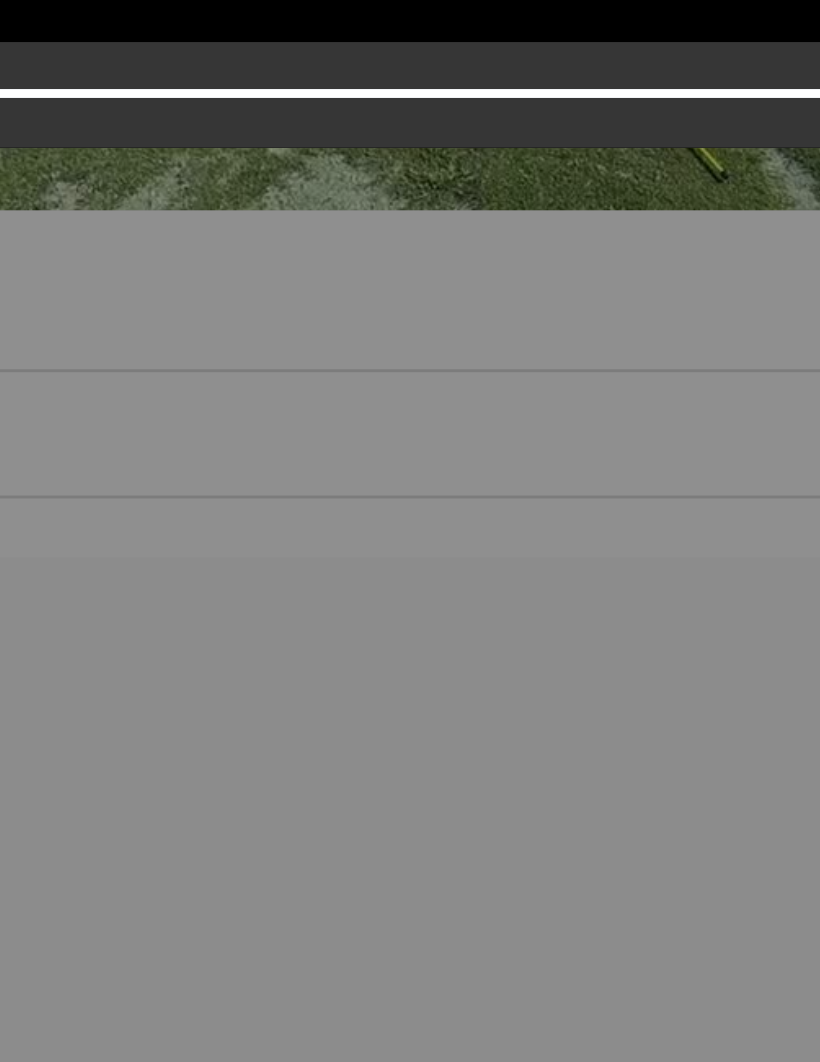 scroll, scrollTop: 69, scrollLeft: 0, axis: vertical 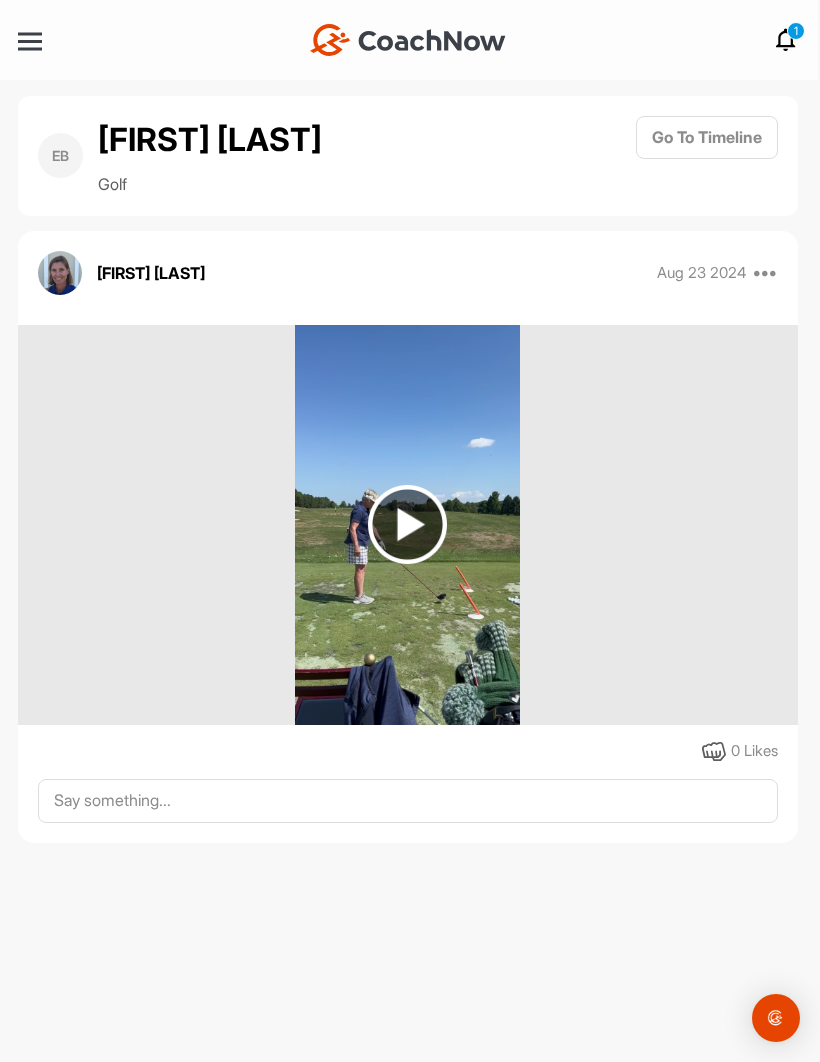 click at bounding box center [407, 524] 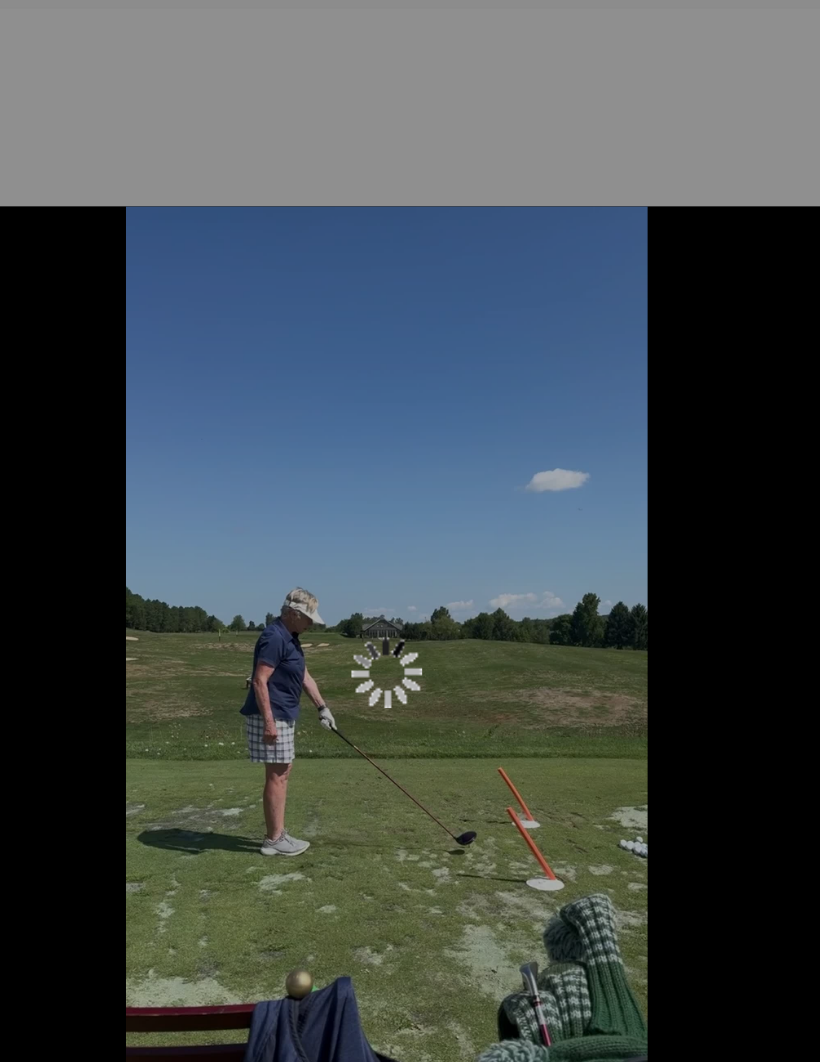 click at bounding box center [410, 530] 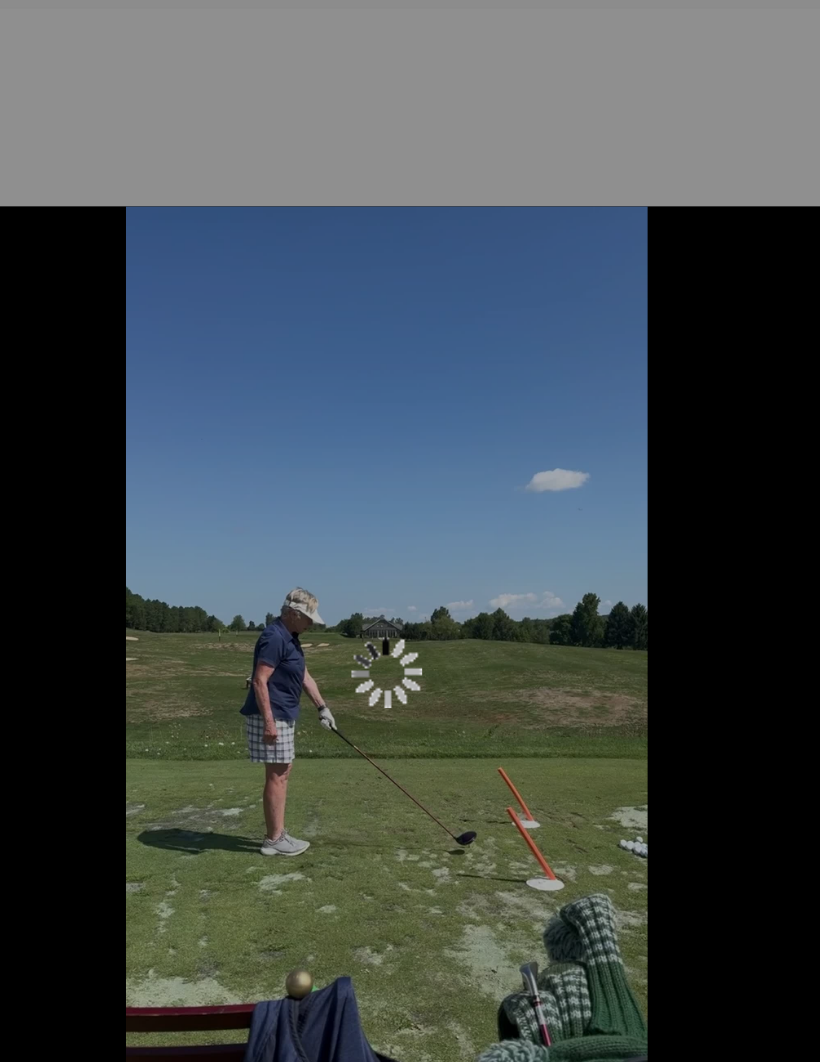 click at bounding box center (410, 531) 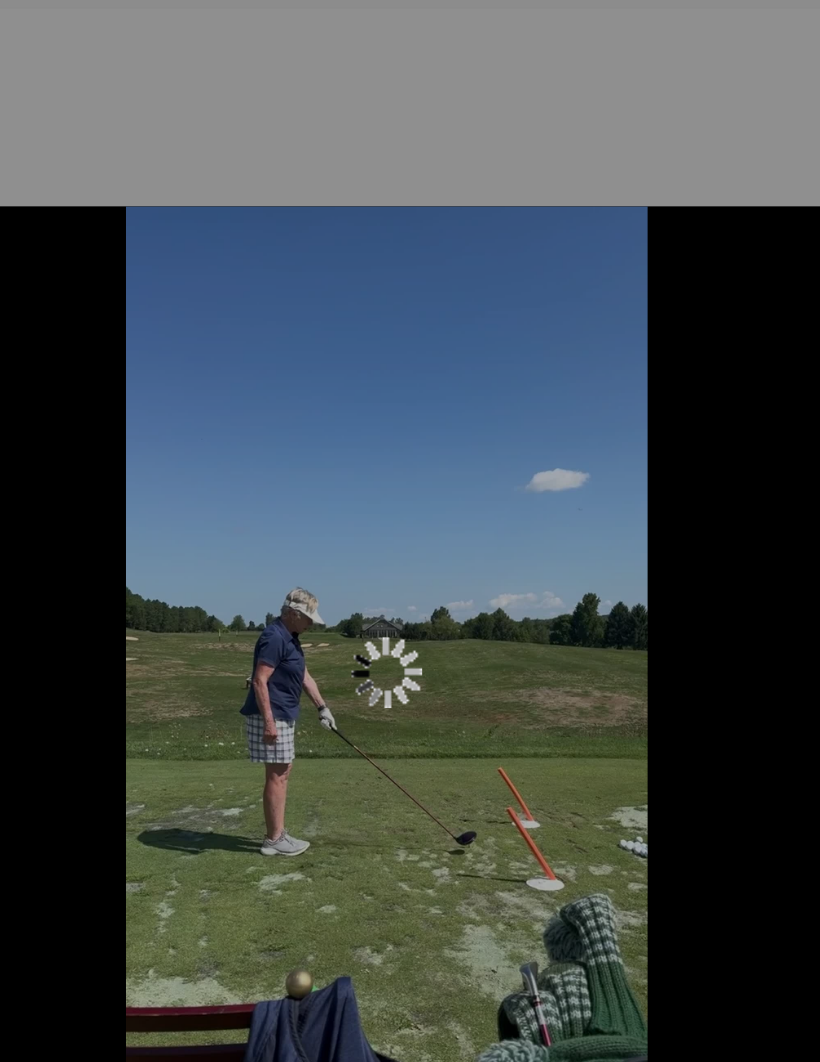 click at bounding box center [410, 530] 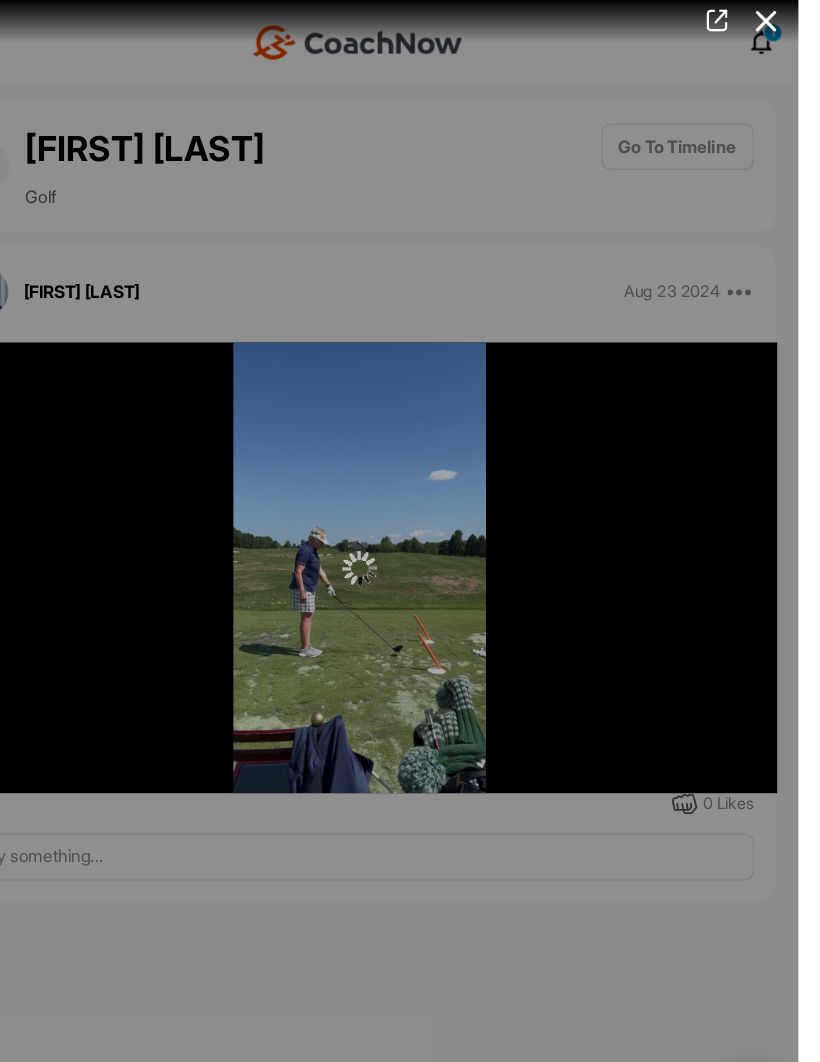 scroll, scrollTop: 0, scrollLeft: 0, axis: both 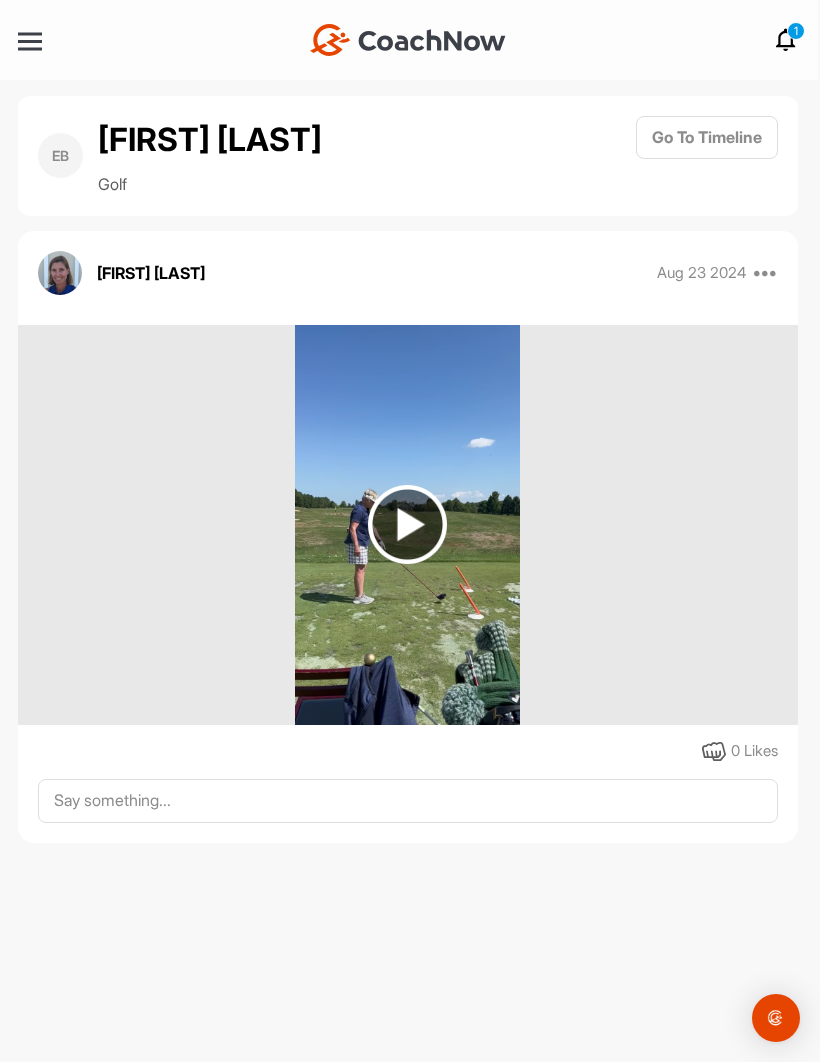 click at bounding box center (407, 524) 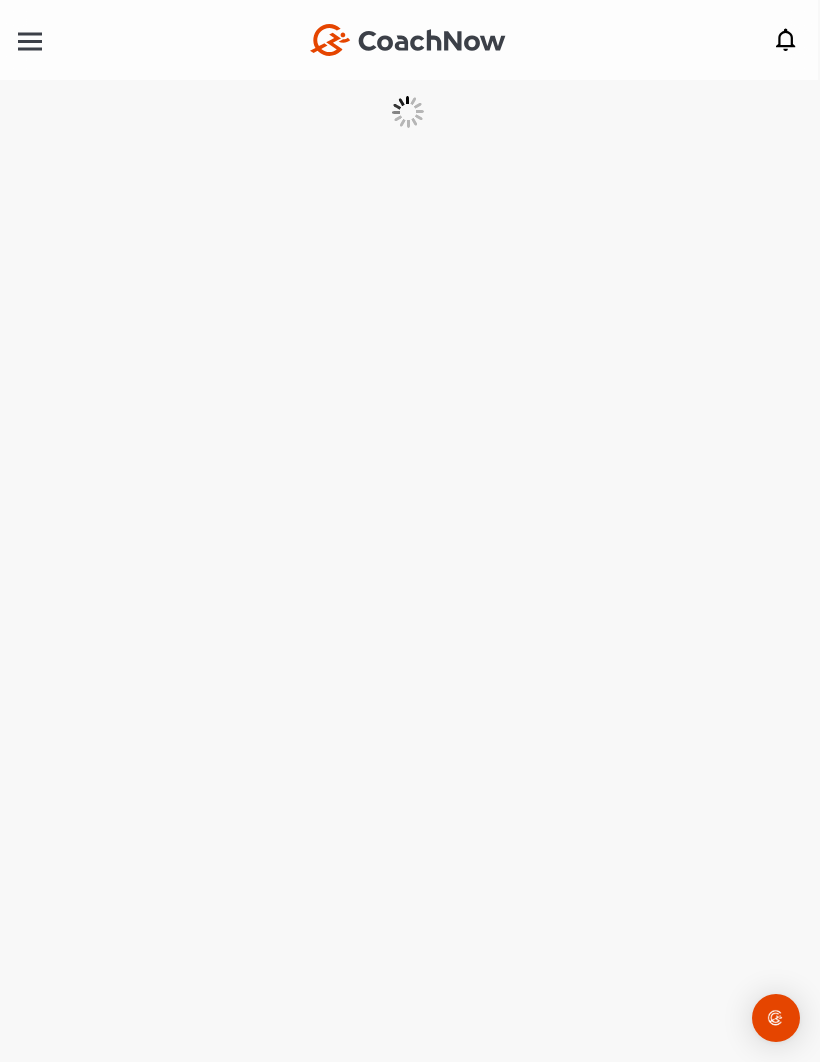 scroll, scrollTop: 0, scrollLeft: 0, axis: both 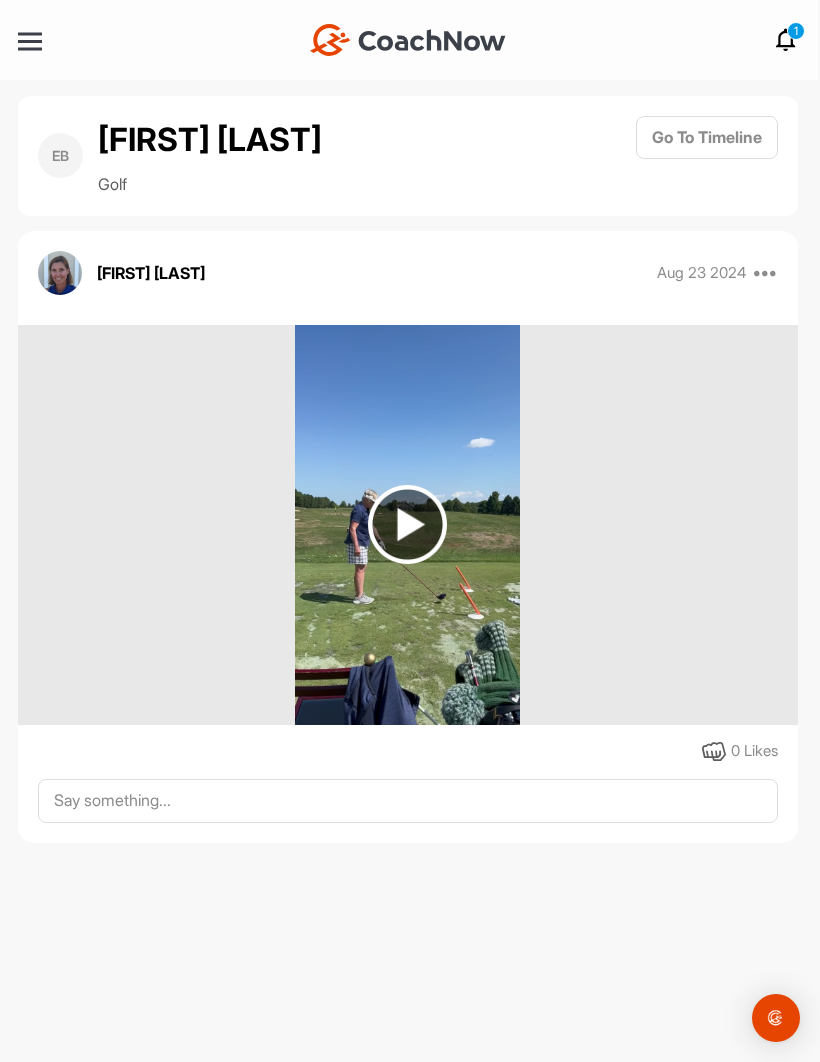 click at bounding box center [407, 524] 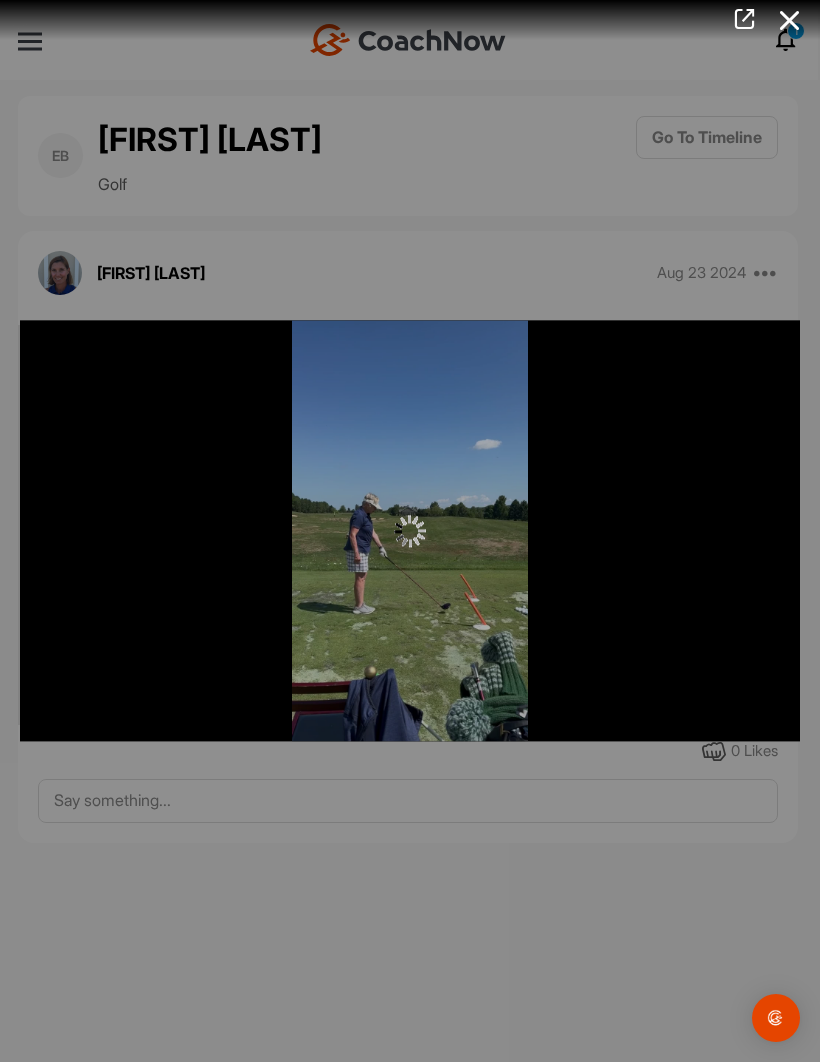 click at bounding box center [790, 20] 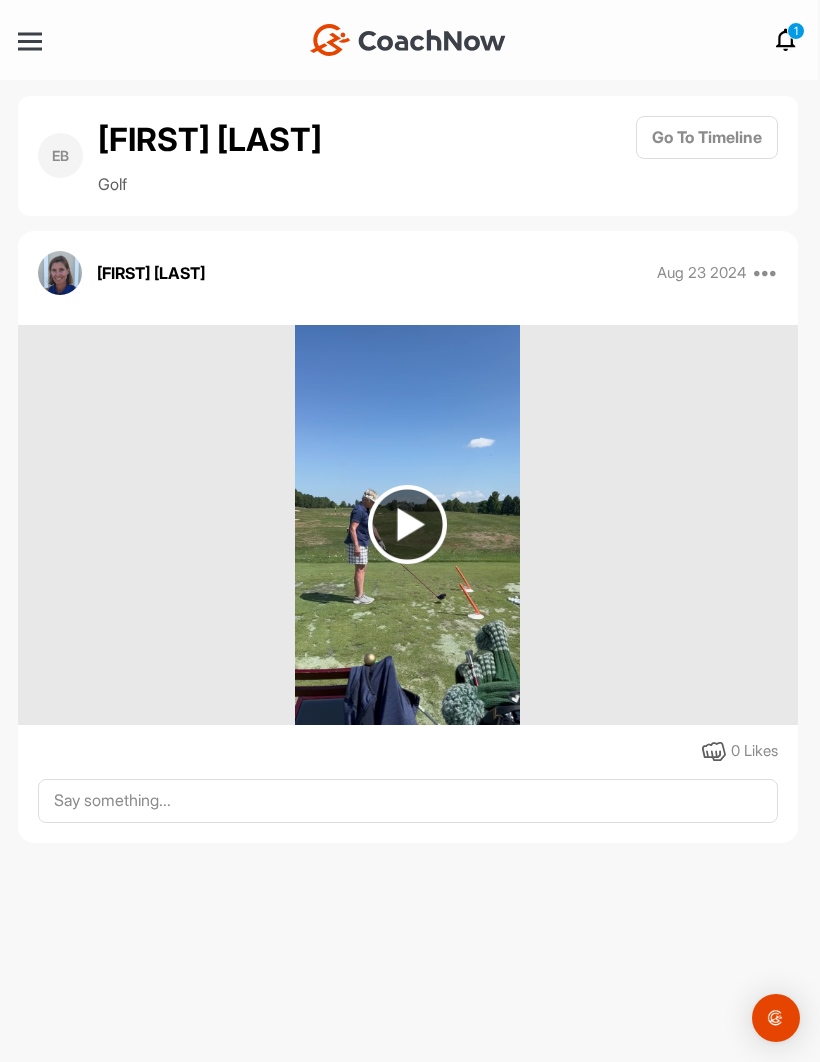click at bounding box center (407, 524) 